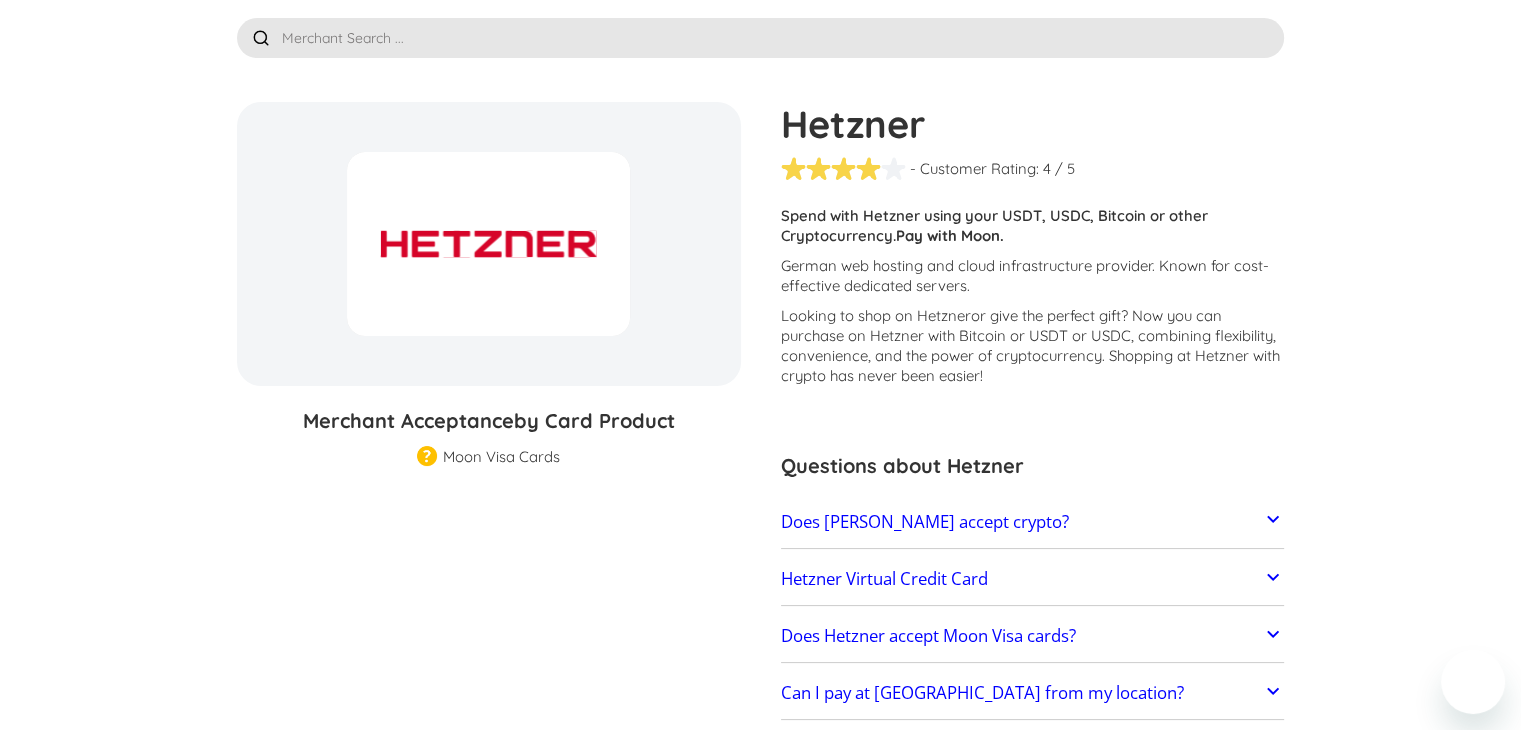 scroll, scrollTop: 0, scrollLeft: 0, axis: both 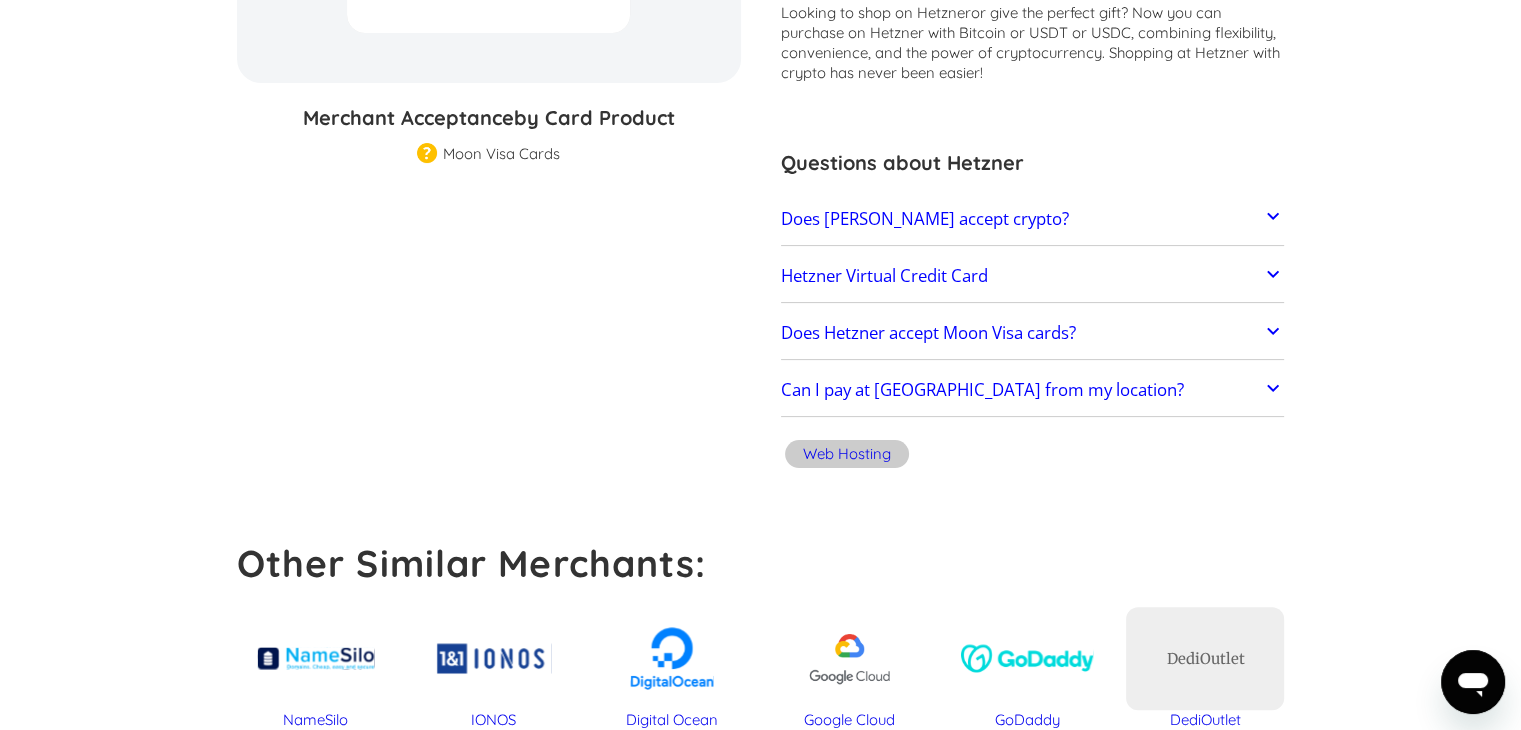 click on "Does Hetzner accept crypto?" at bounding box center [925, 219] 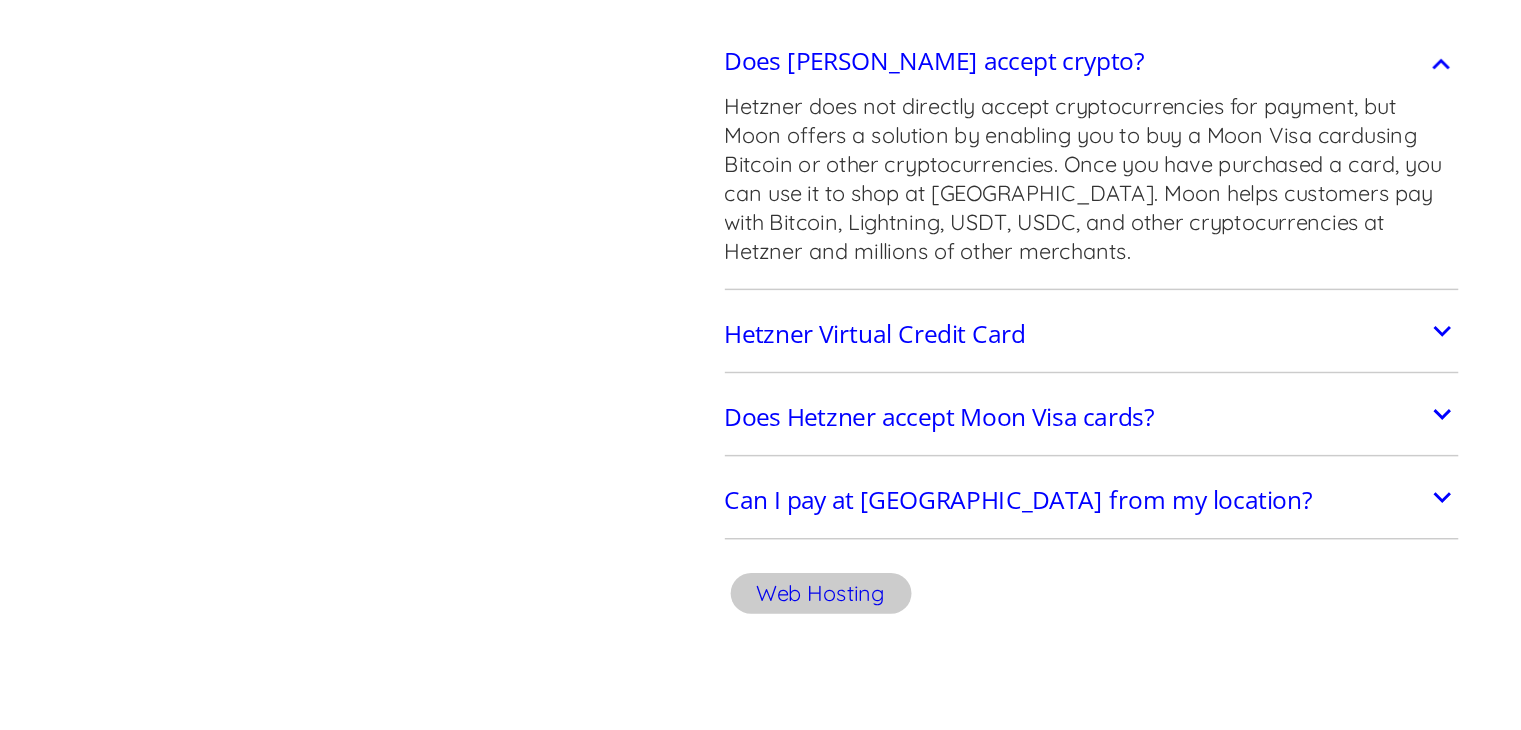 scroll, scrollTop: 410, scrollLeft: 0, axis: vertical 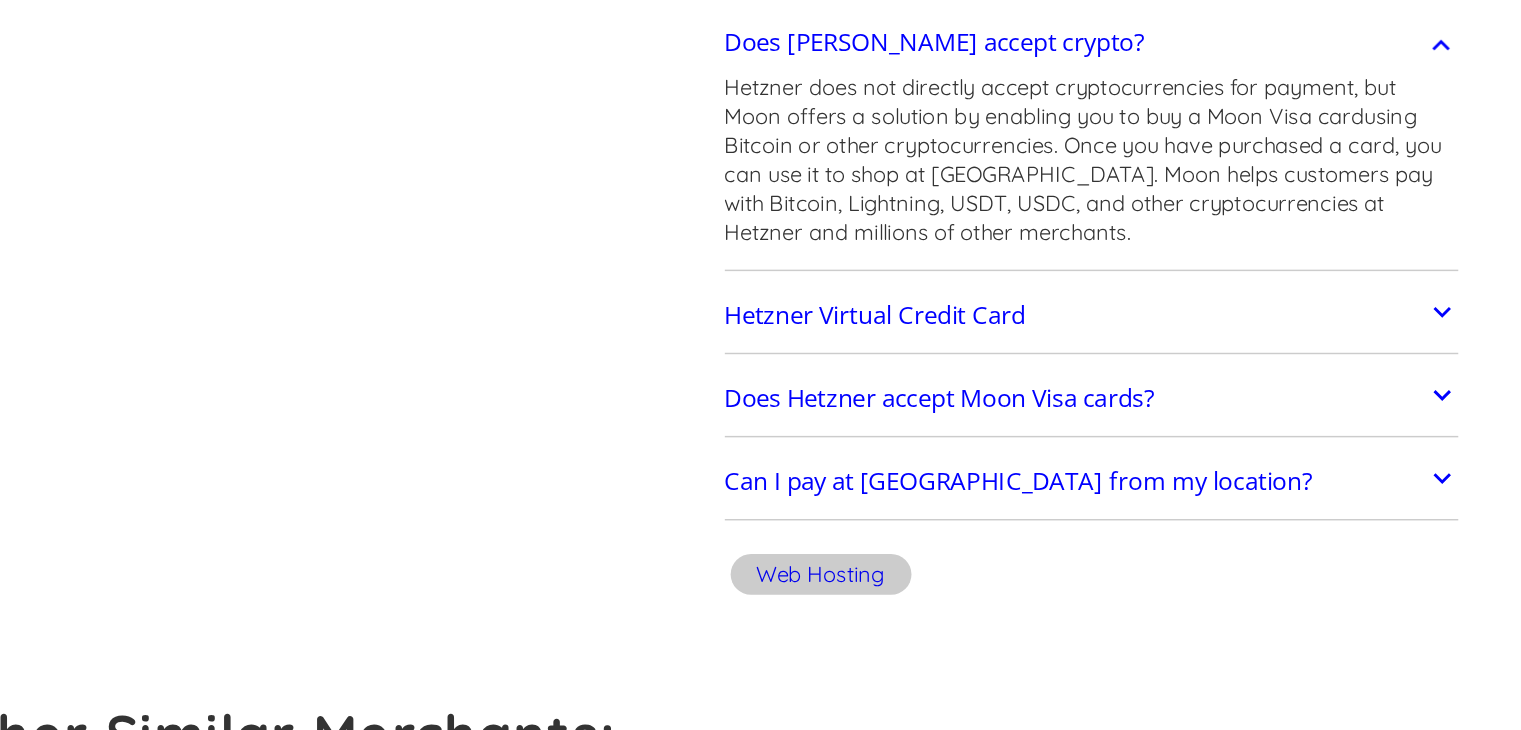 click on "Hetzner Virtual Credit Card" at bounding box center [884, 406] 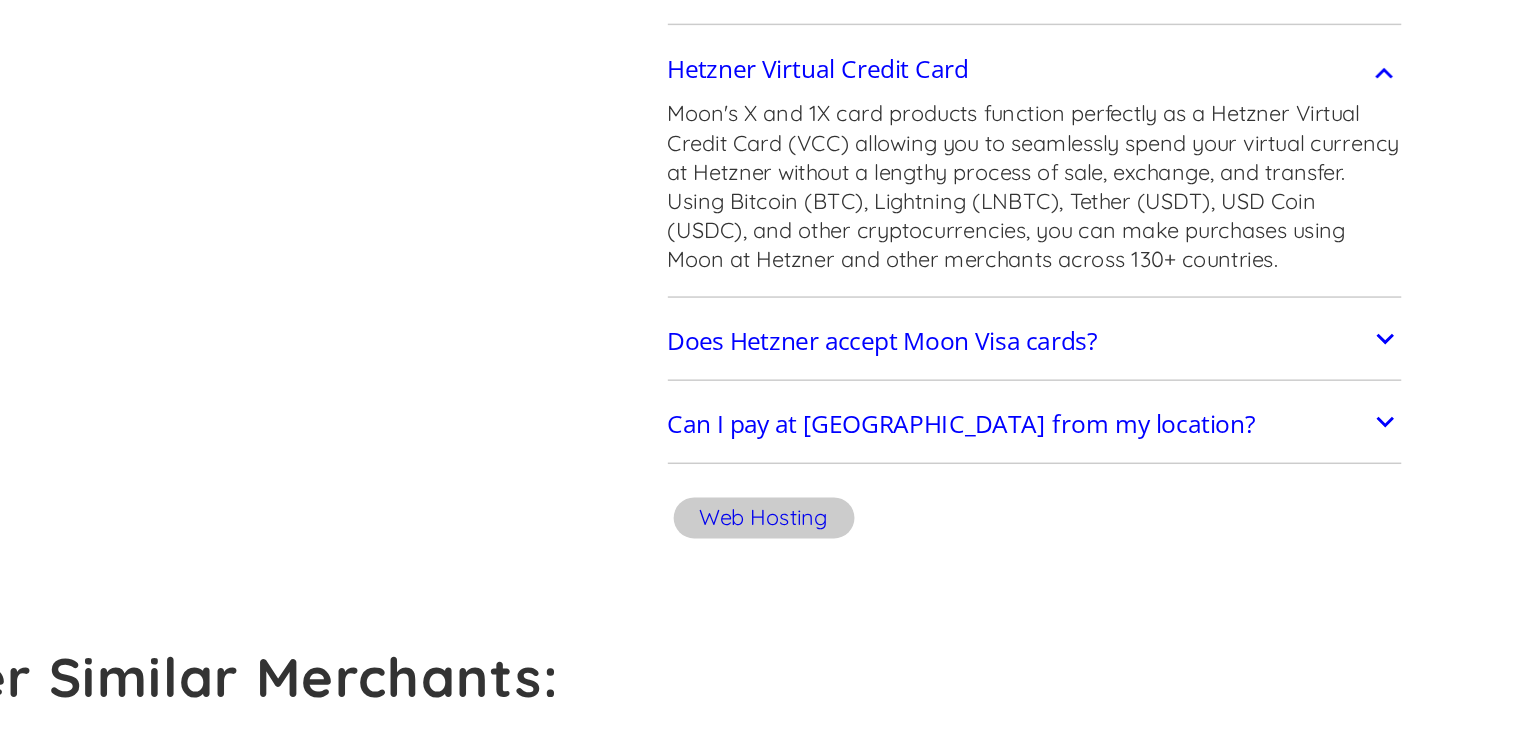 scroll, scrollTop: 576, scrollLeft: 0, axis: vertical 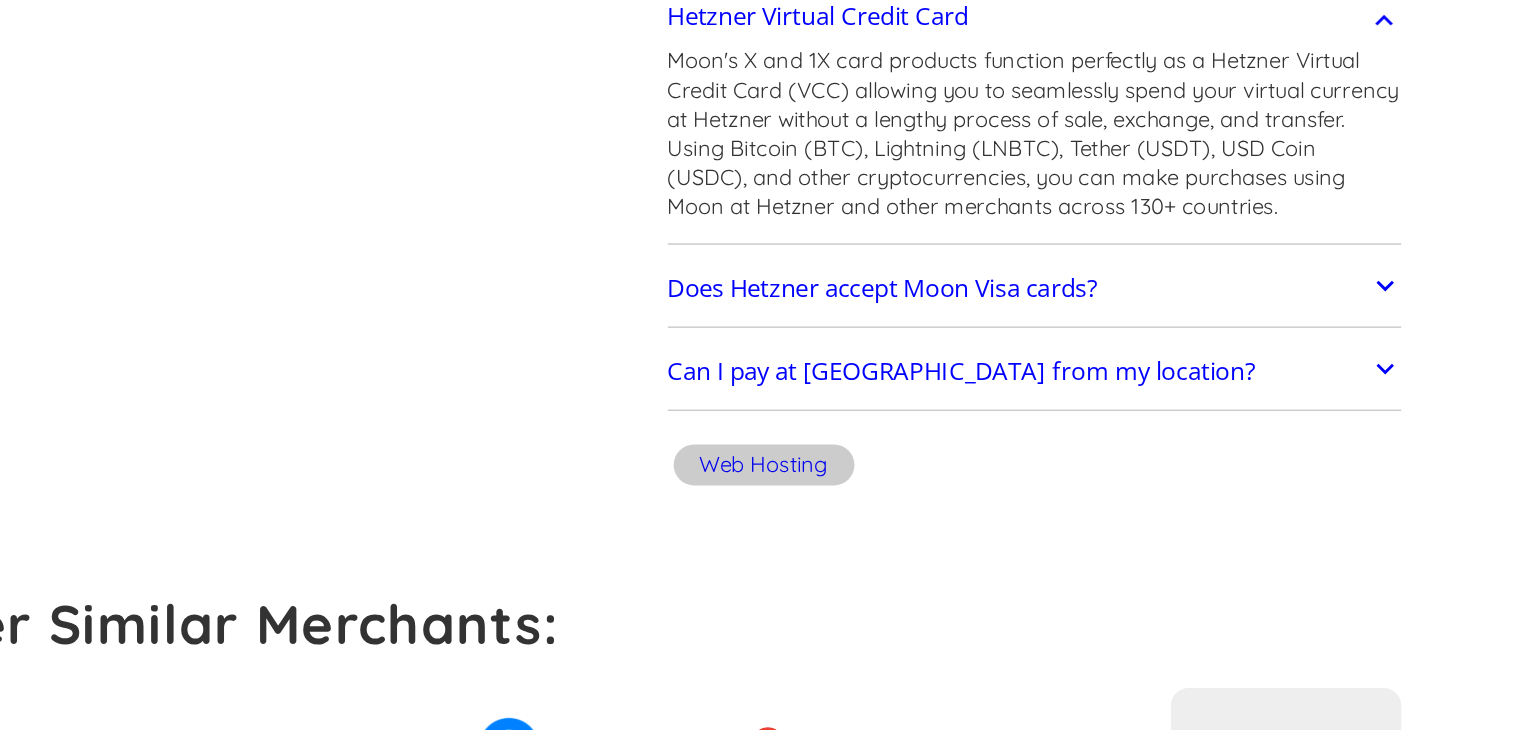 click on "Does Hetzner accept Moon Visa cards?" at bounding box center (1033, 427) 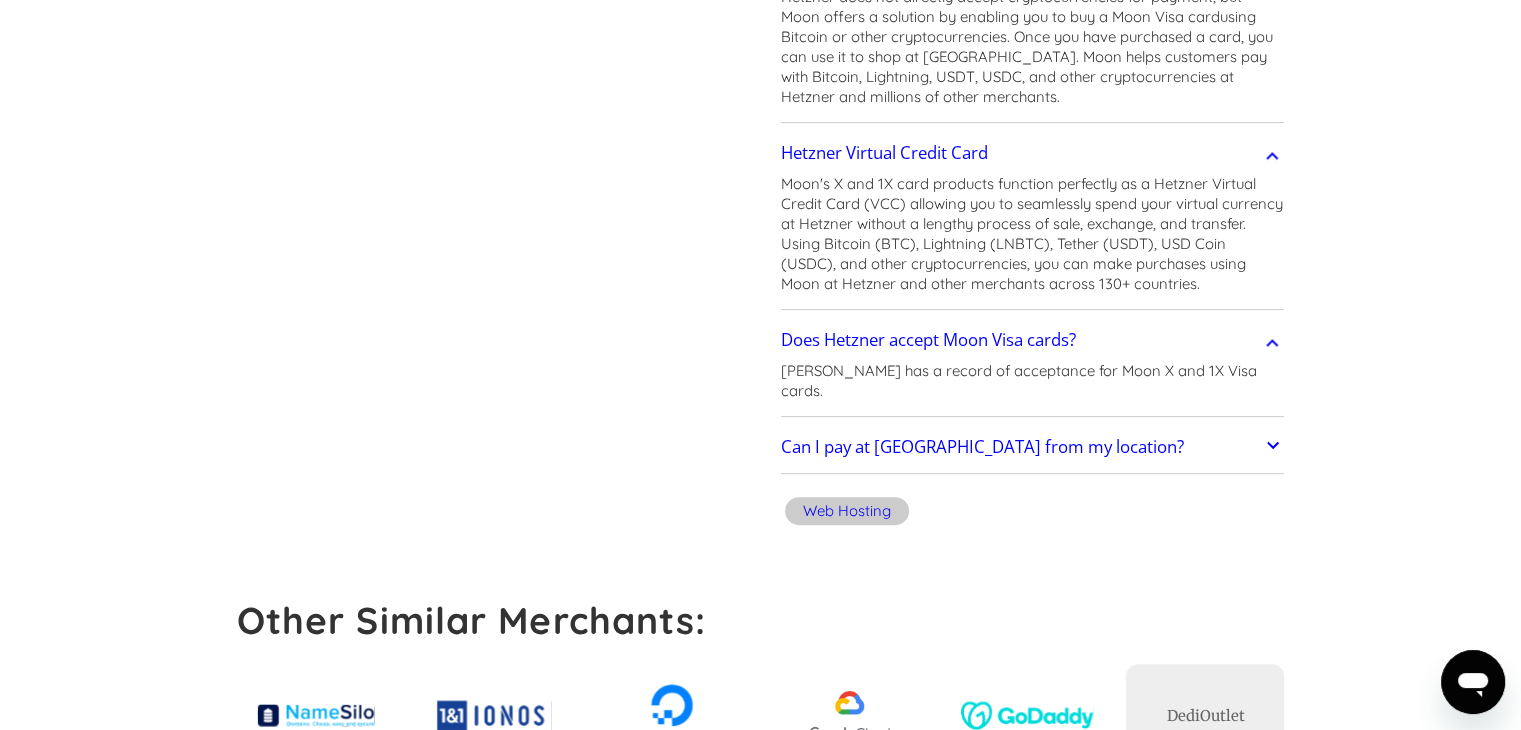 scroll, scrollTop: 692, scrollLeft: 0, axis: vertical 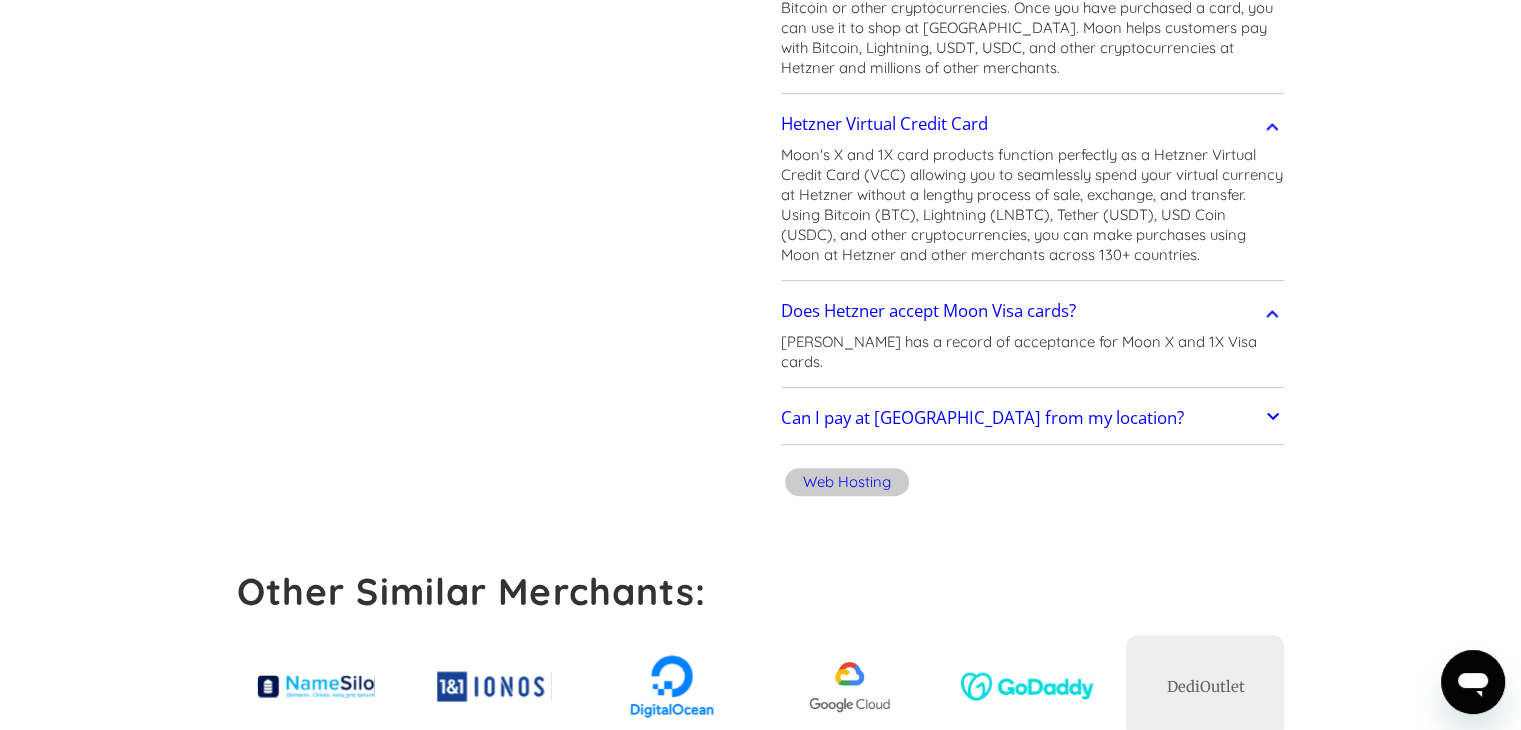 click on "Can I pay at Hetzner from my location?" at bounding box center [1033, 419] 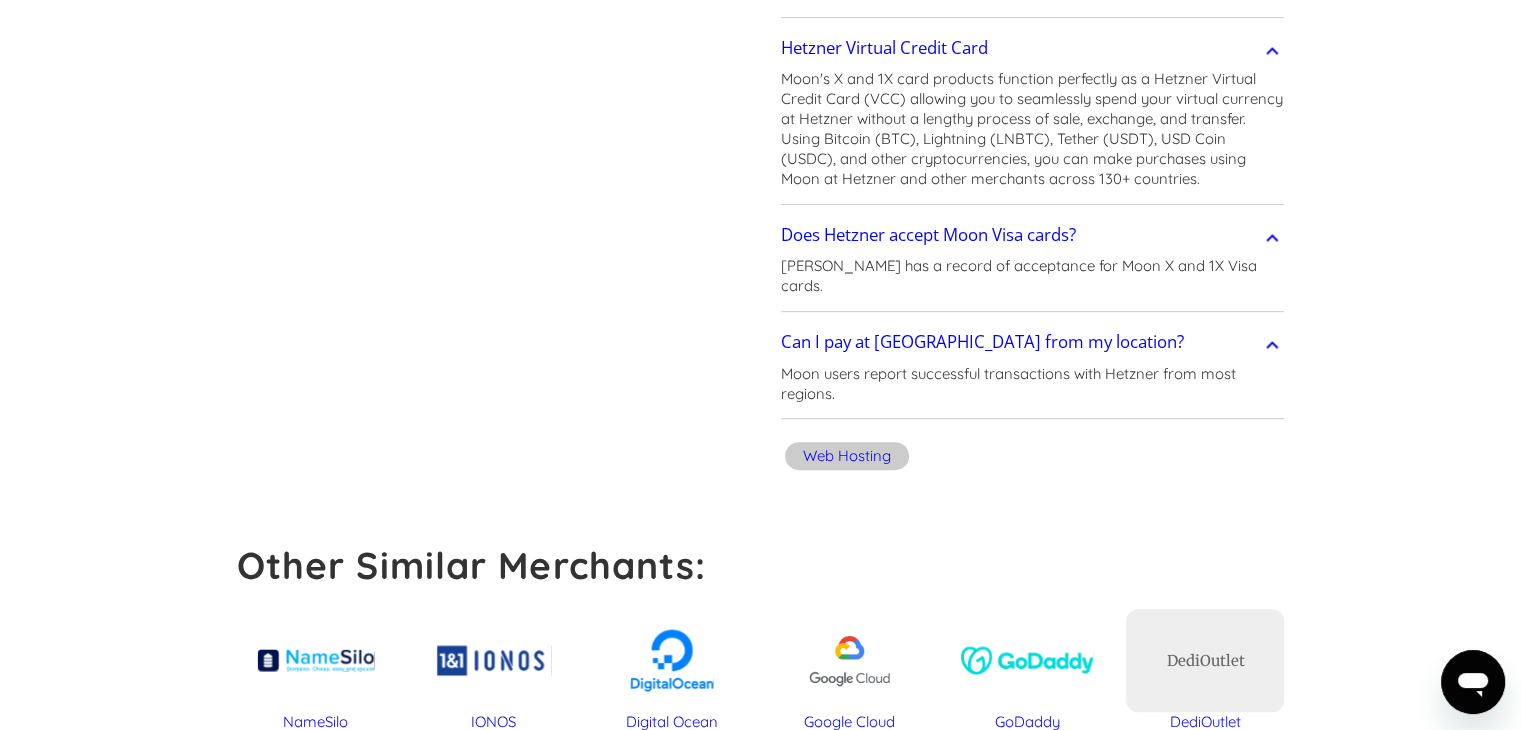 scroll, scrollTop: 0, scrollLeft: 0, axis: both 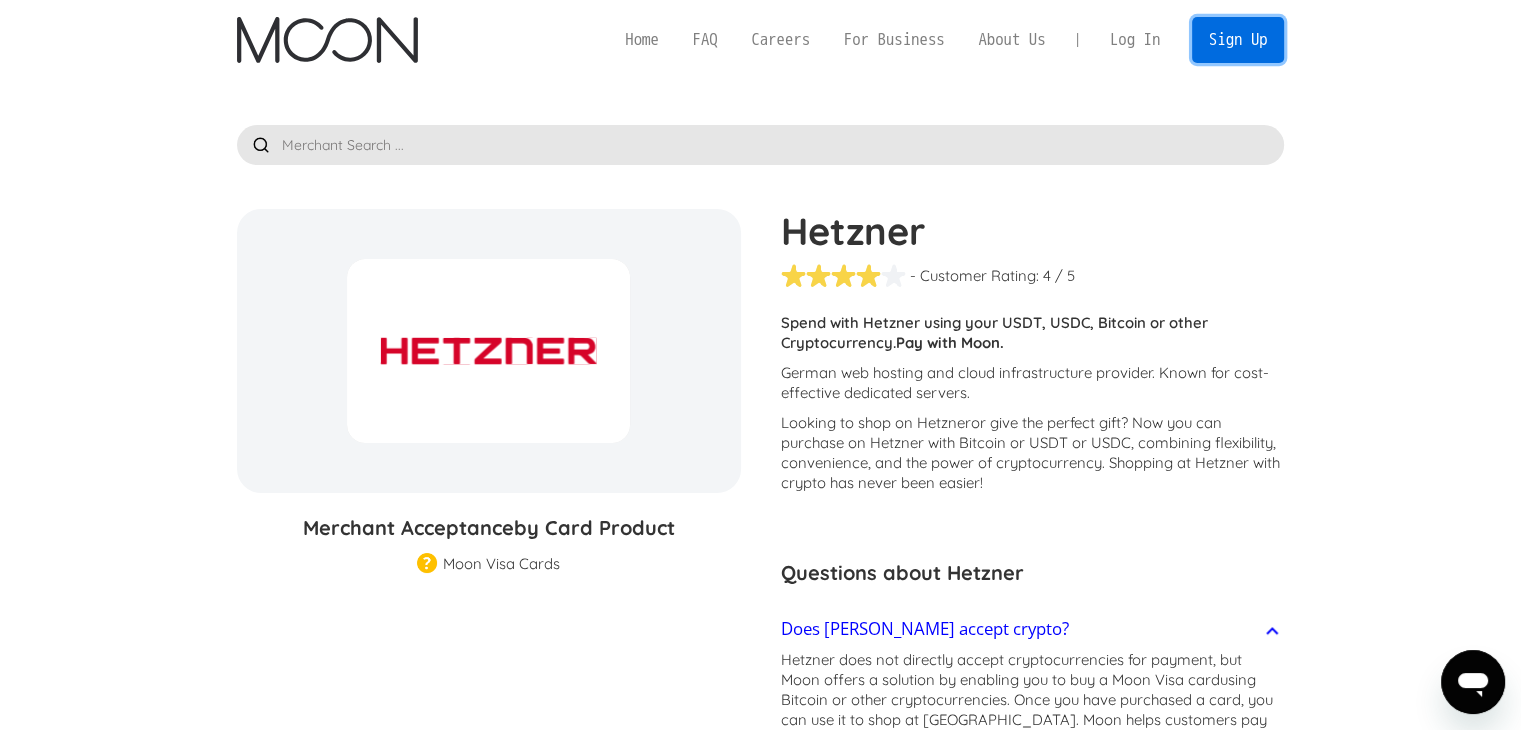 click on "Sign Up" at bounding box center [1238, 39] 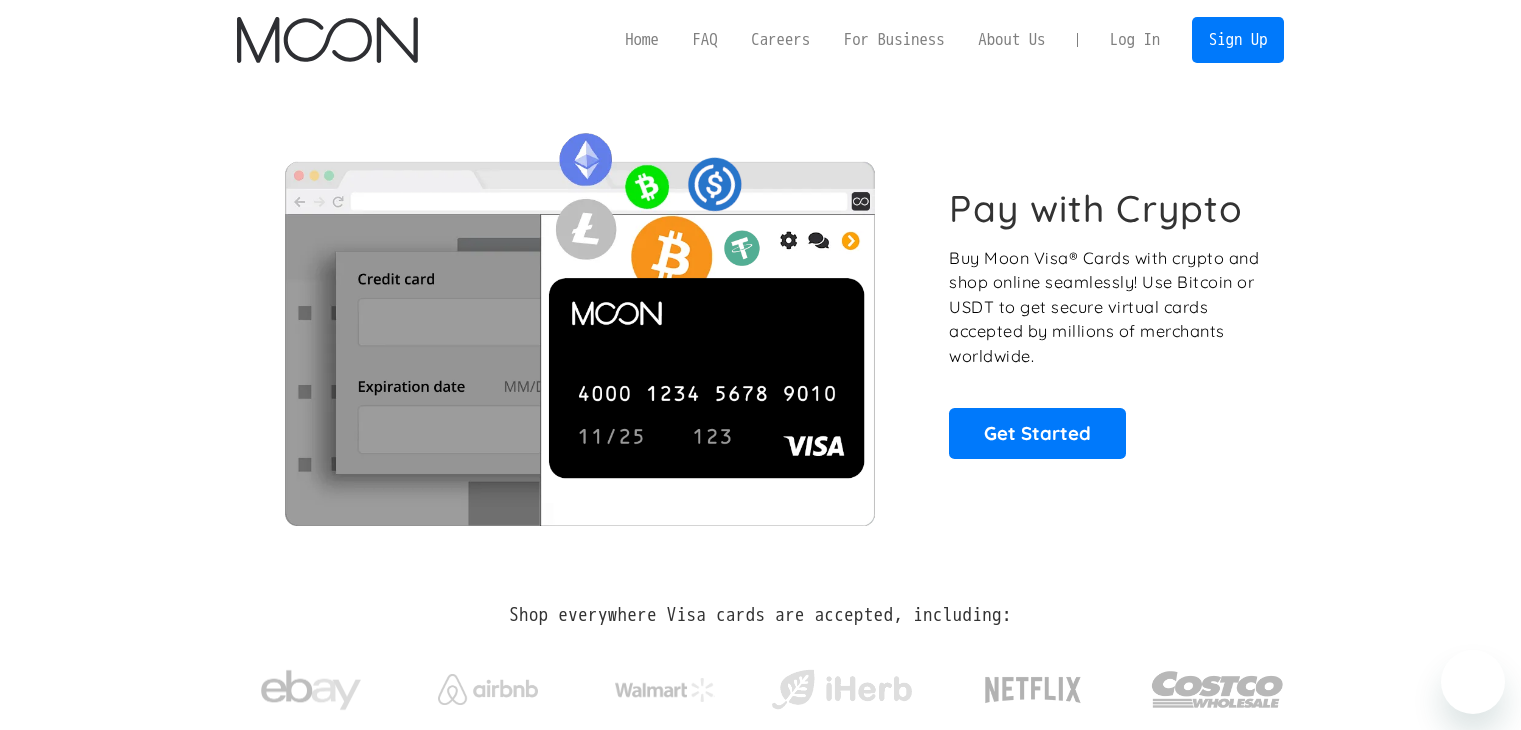 scroll, scrollTop: 312, scrollLeft: 0, axis: vertical 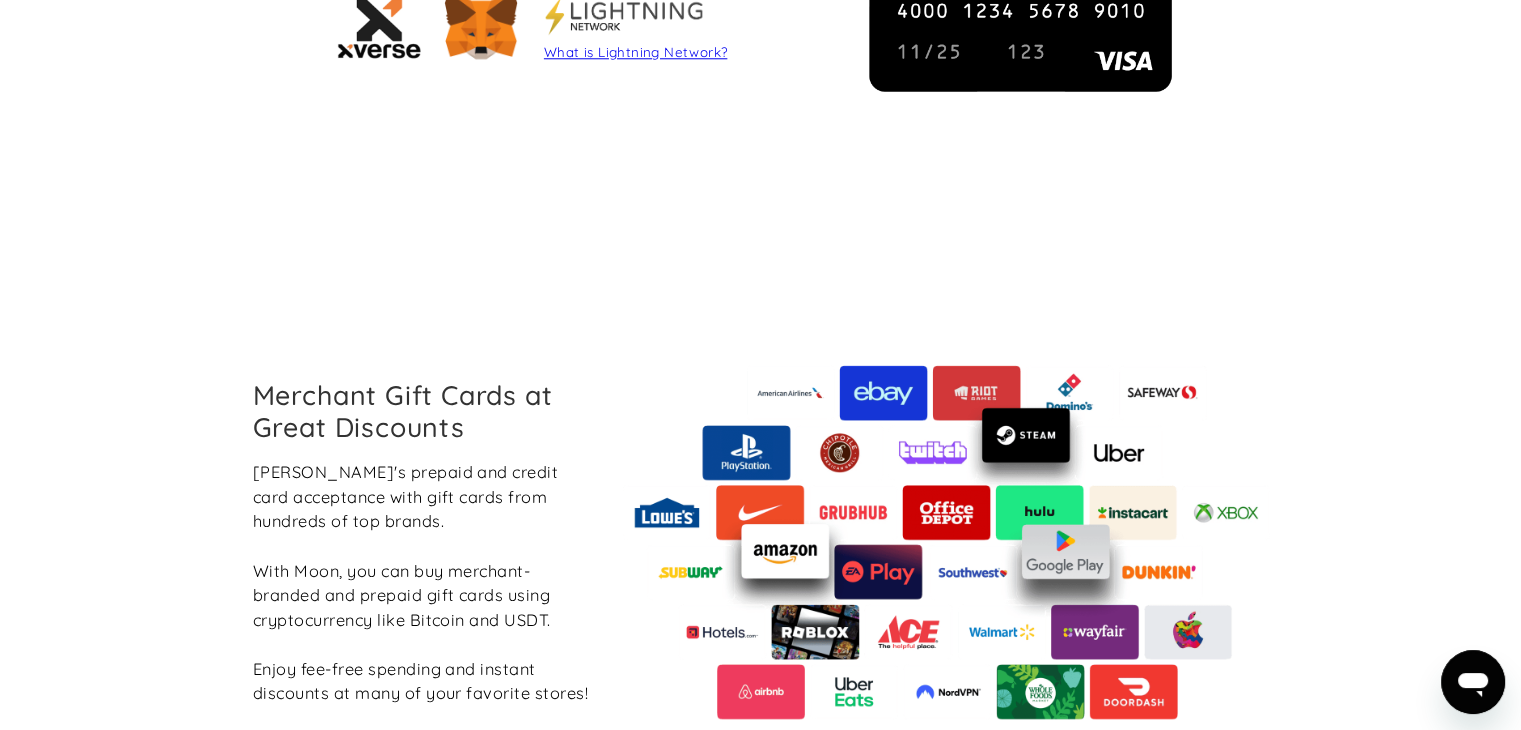 click at bounding box center (947, 542) 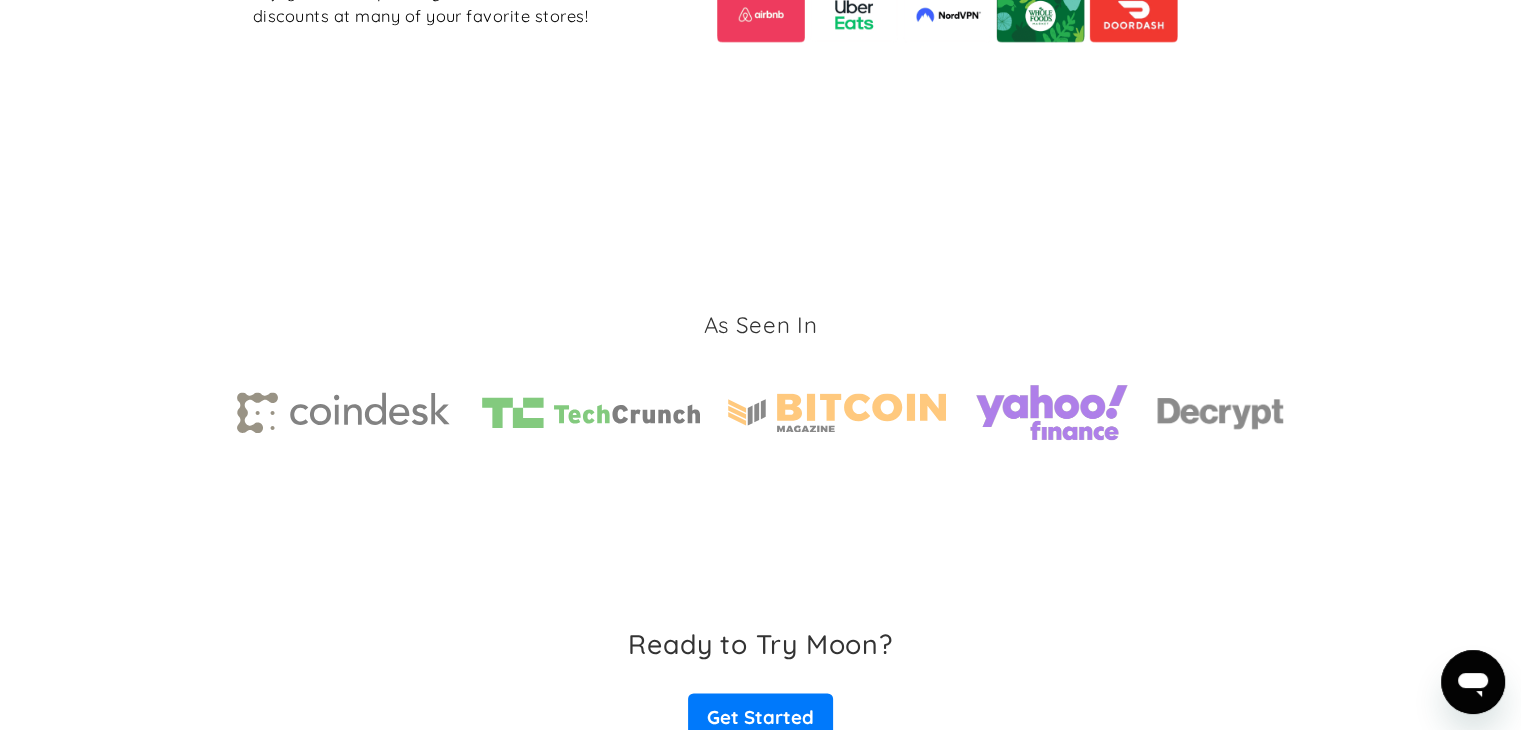 scroll, scrollTop: 3185, scrollLeft: 0, axis: vertical 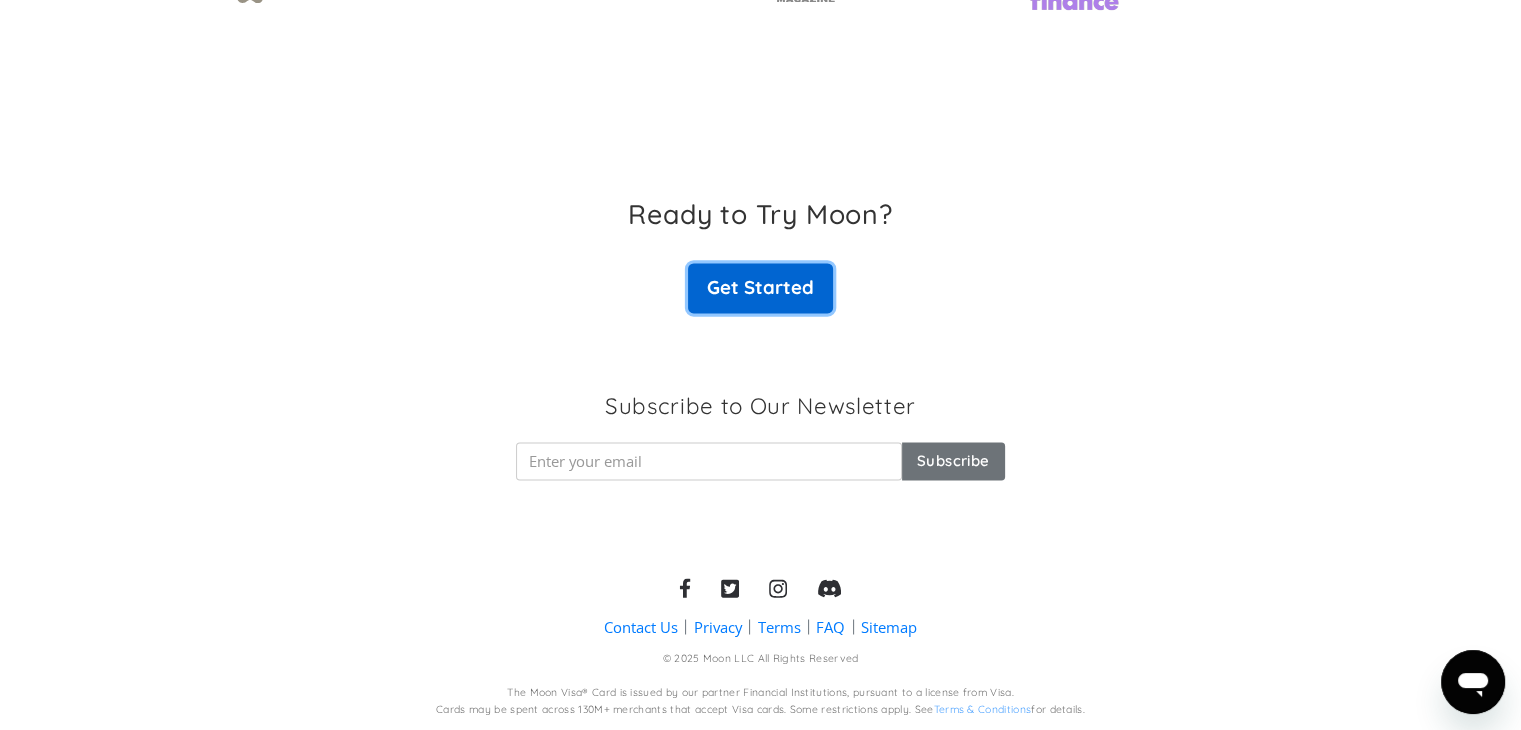 click on "Get Started" at bounding box center [760, 288] 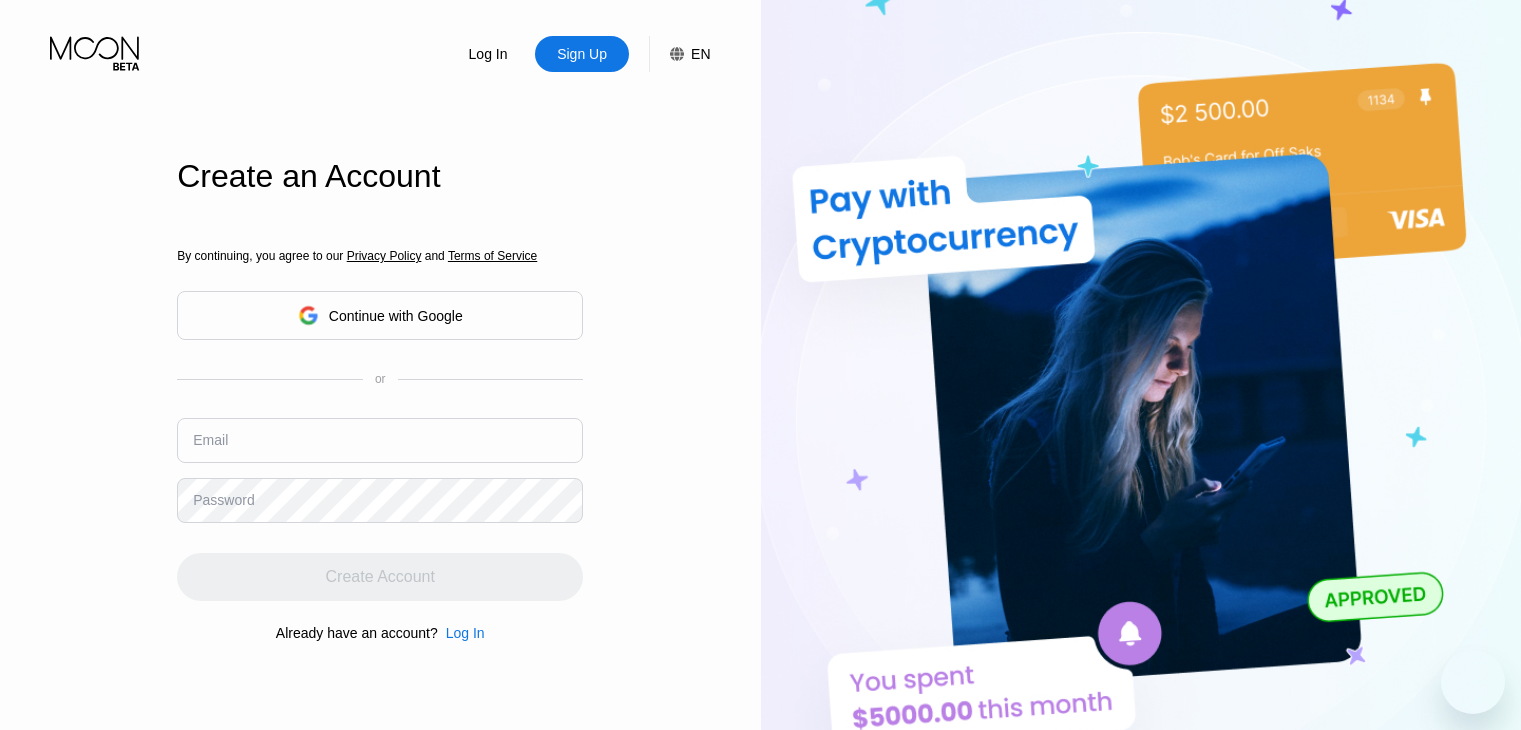 scroll, scrollTop: 0, scrollLeft: 0, axis: both 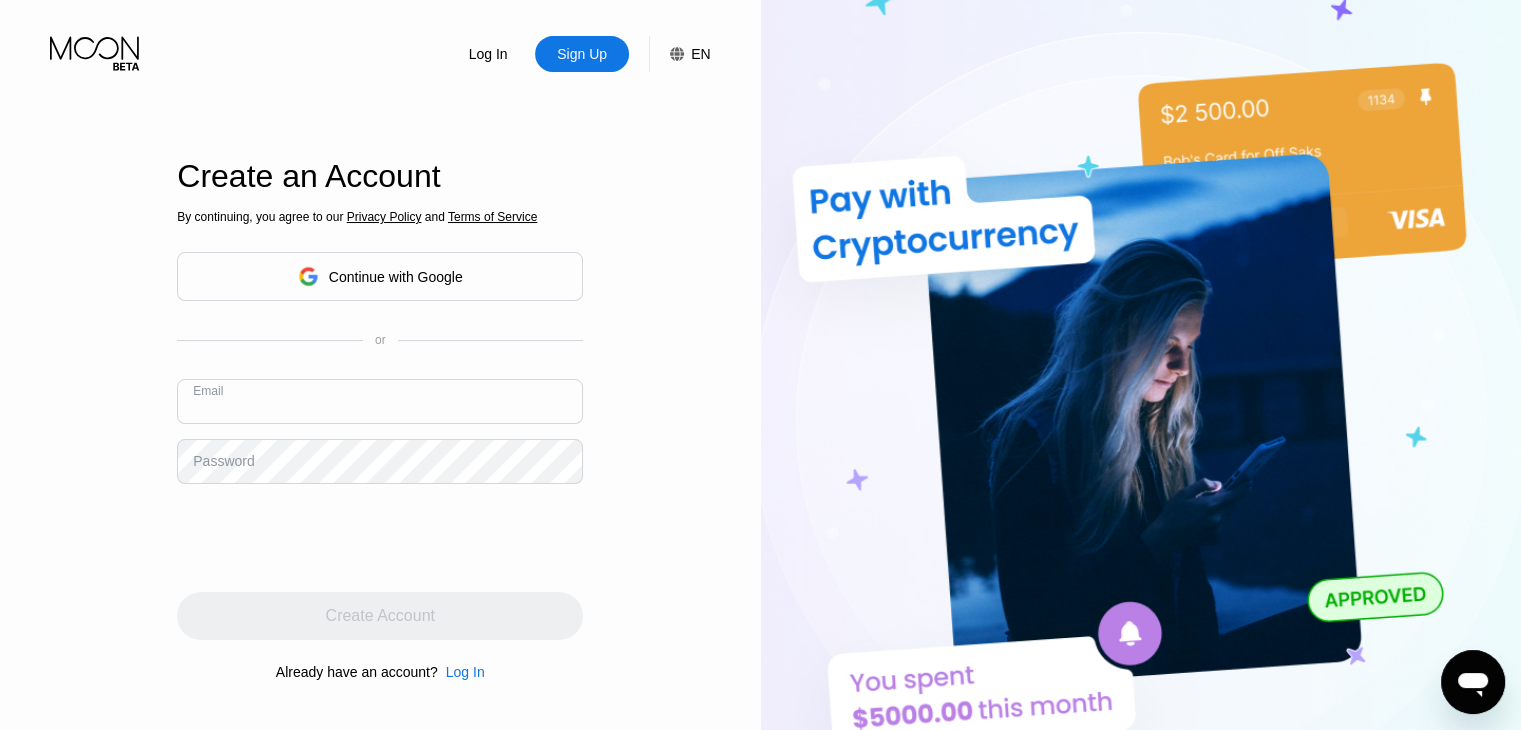 click at bounding box center (380, 401) 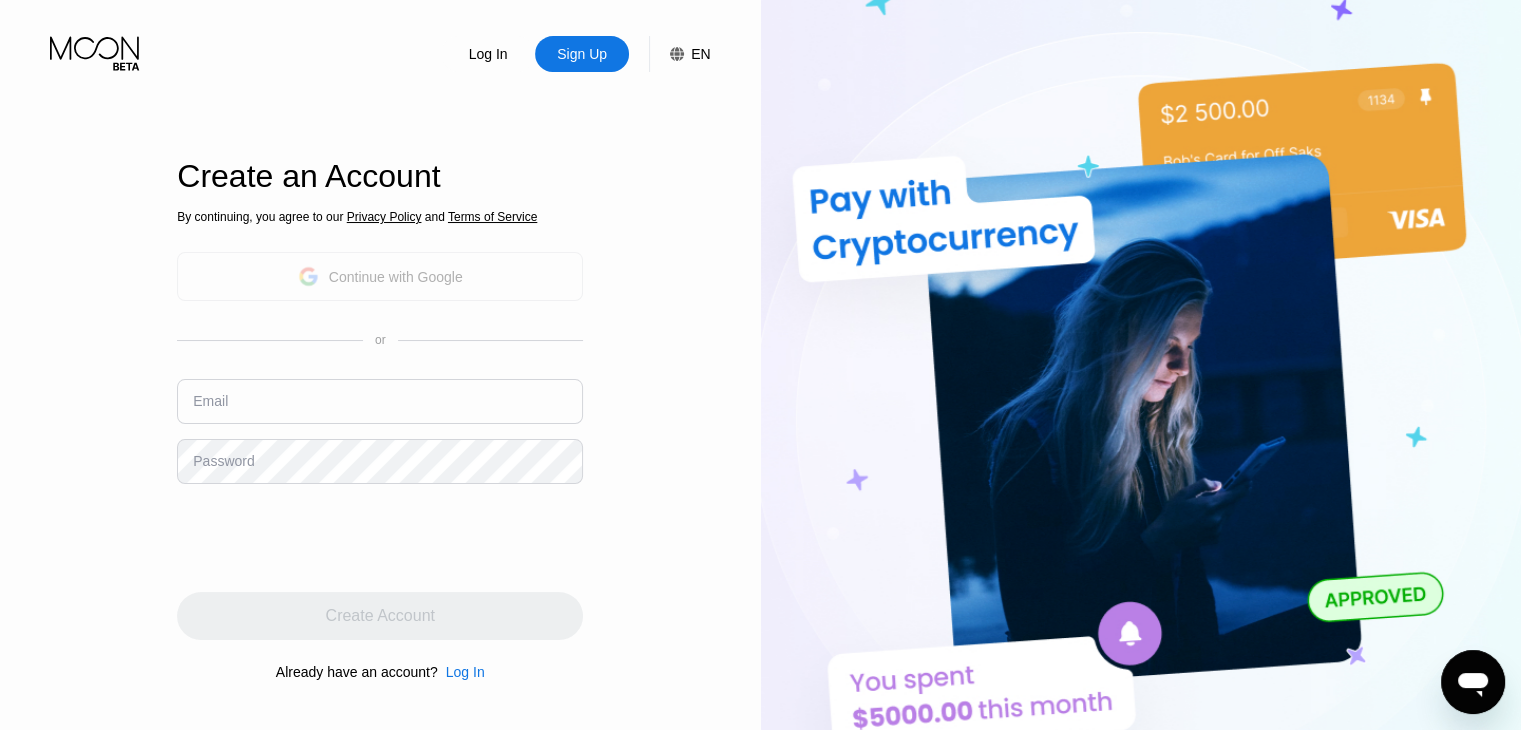 click on "Continue with Google" at bounding box center [396, 277] 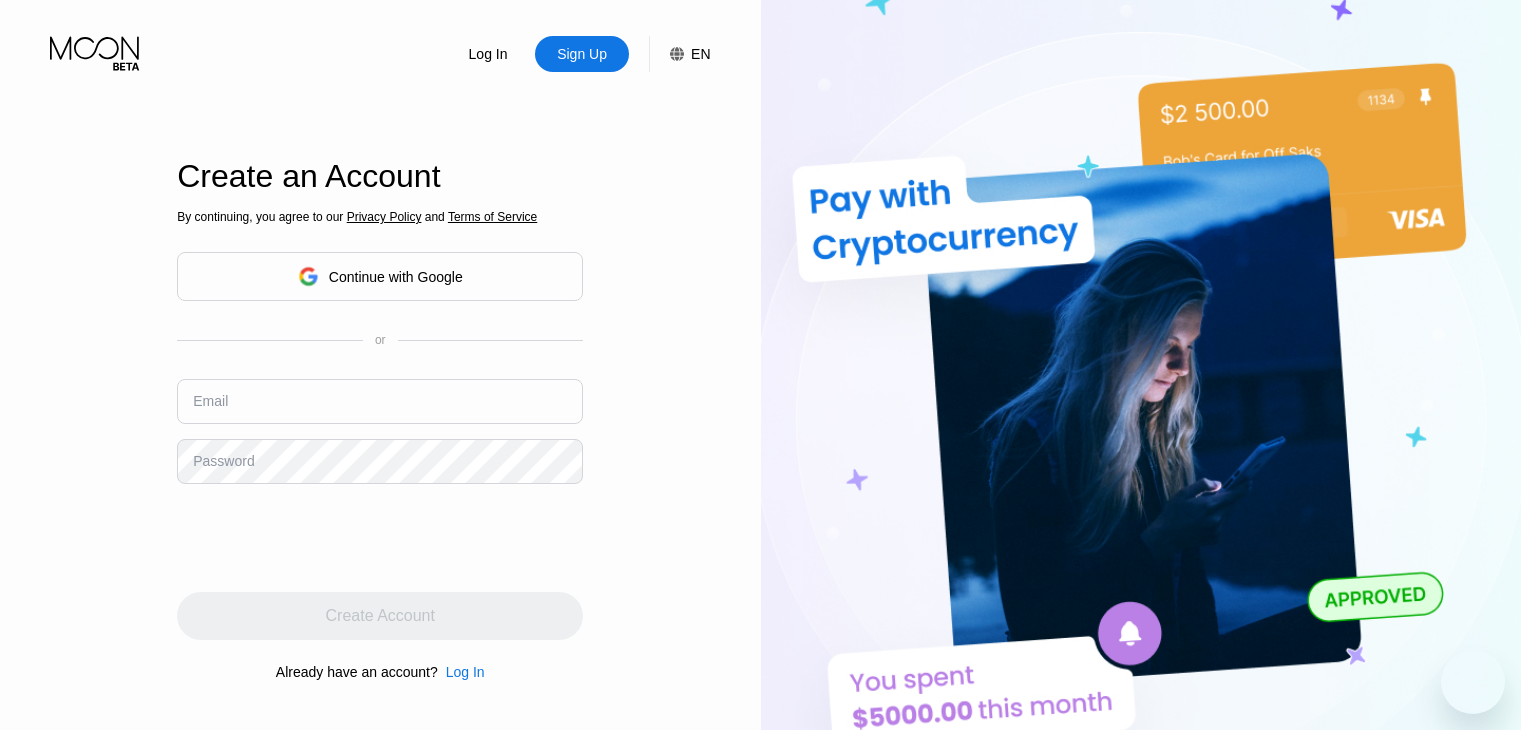 scroll, scrollTop: 0, scrollLeft: 0, axis: both 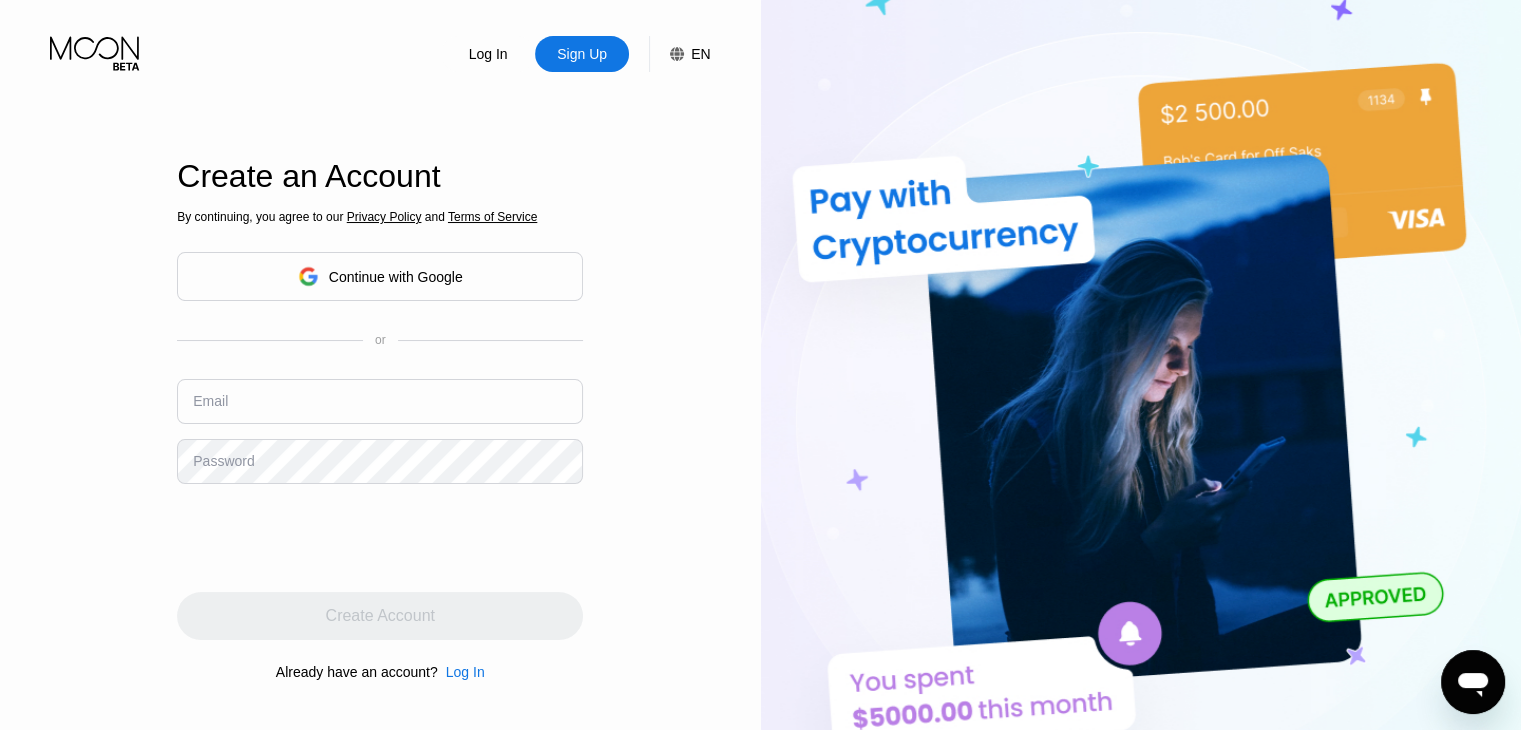 click on "By continuing, you agree to our   Privacy Policy   and   Terms of Service Continue with Google or Email Password Create Account Already have an account? Log In" at bounding box center (380, 445) 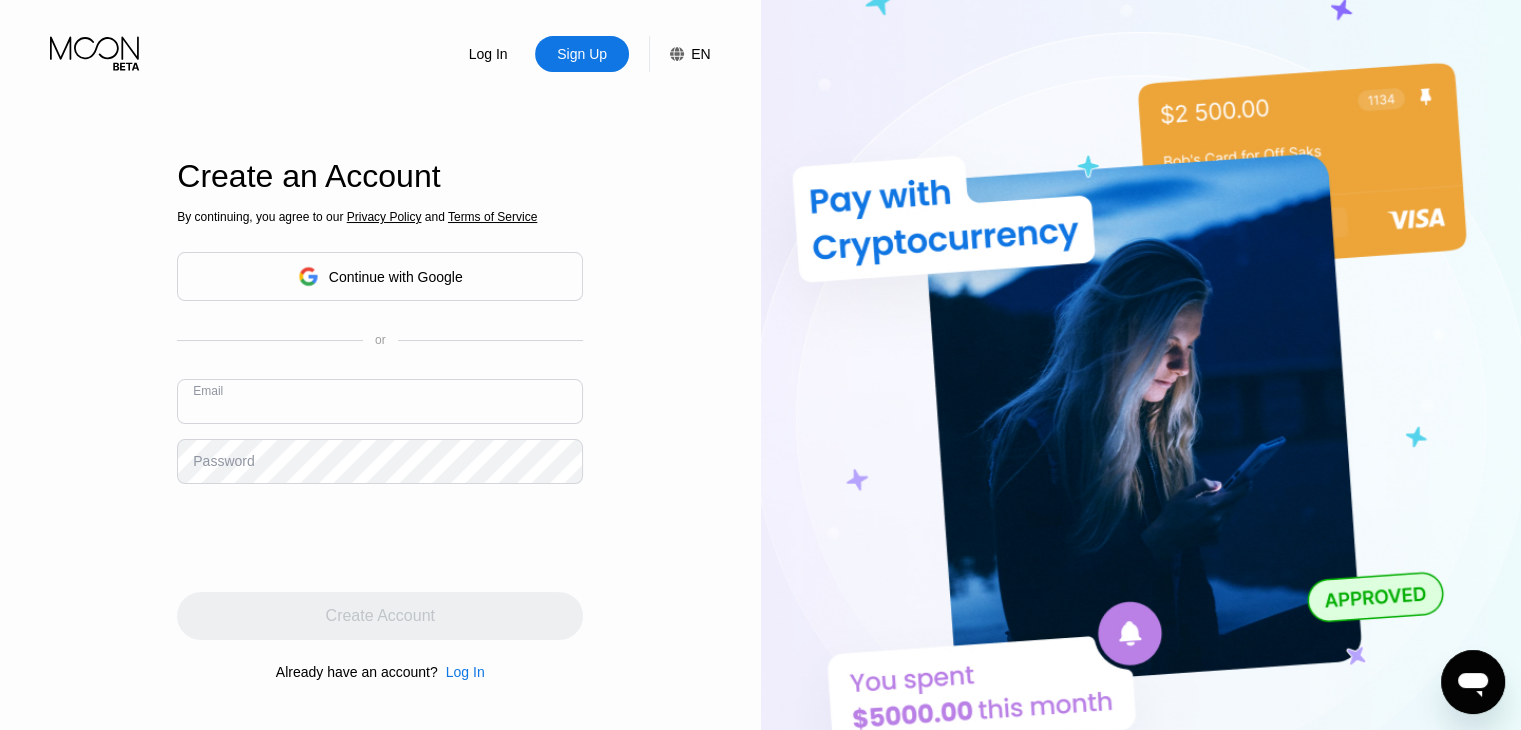 paste on "aRya@#&20" 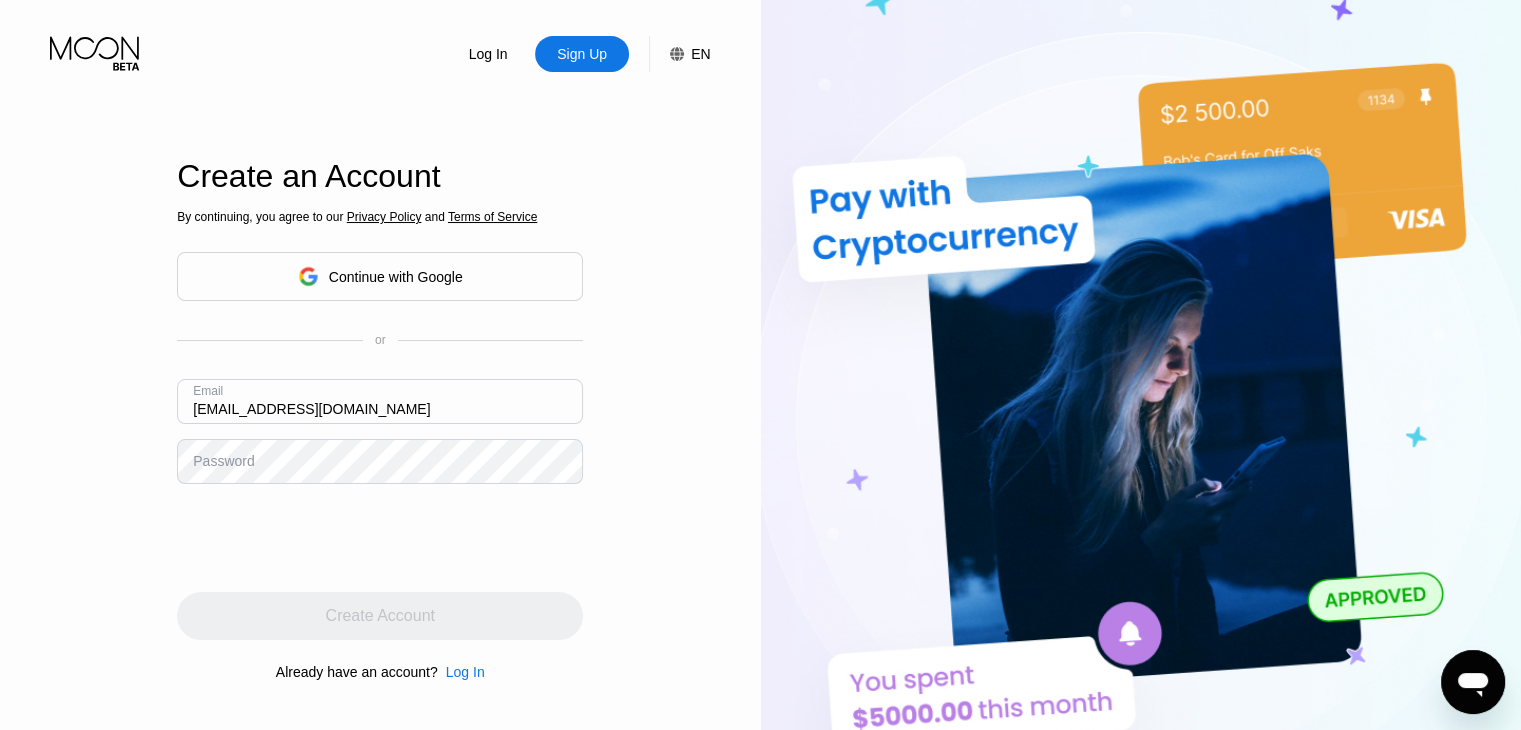 type on "aryaaa12301@gmail.com" 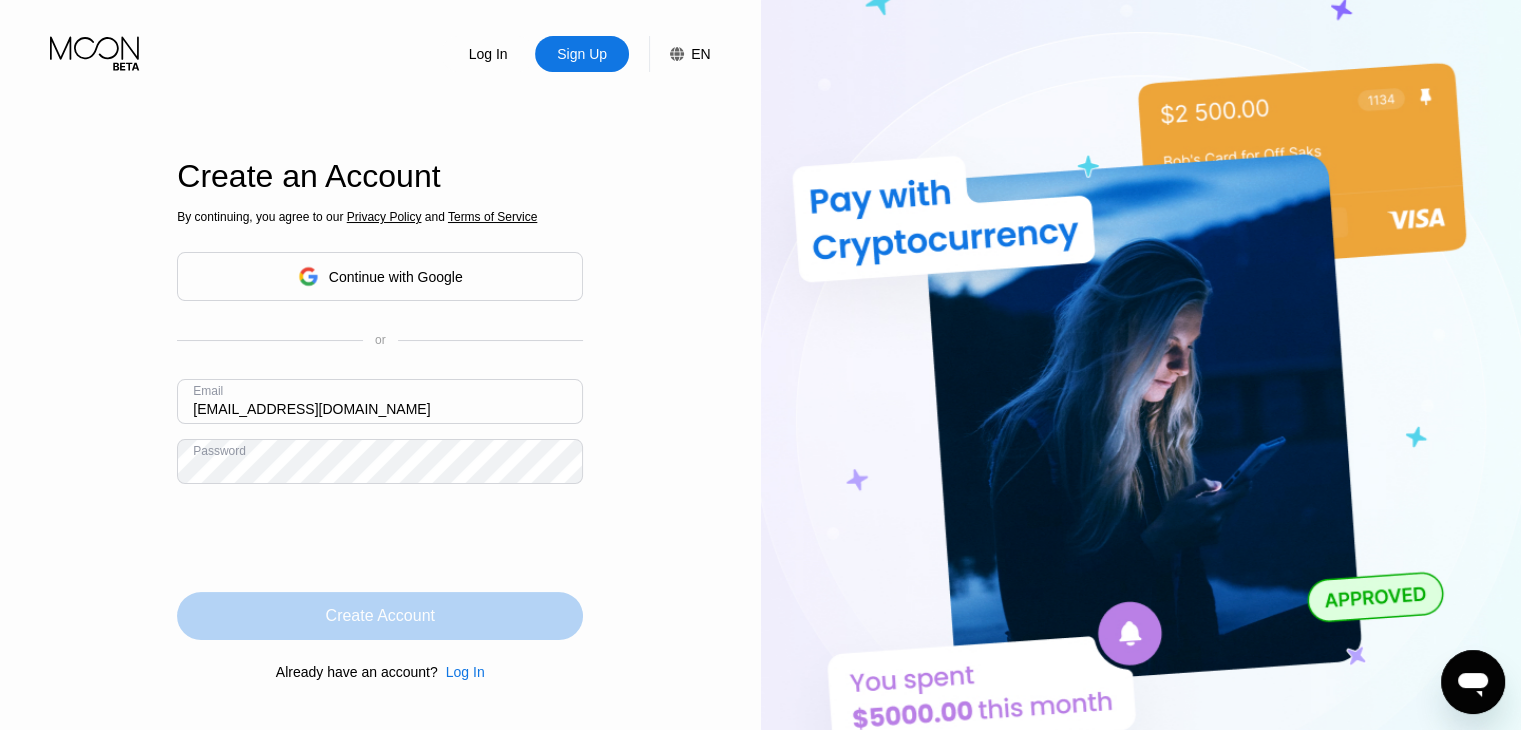 click on "Create Account" at bounding box center (380, 616) 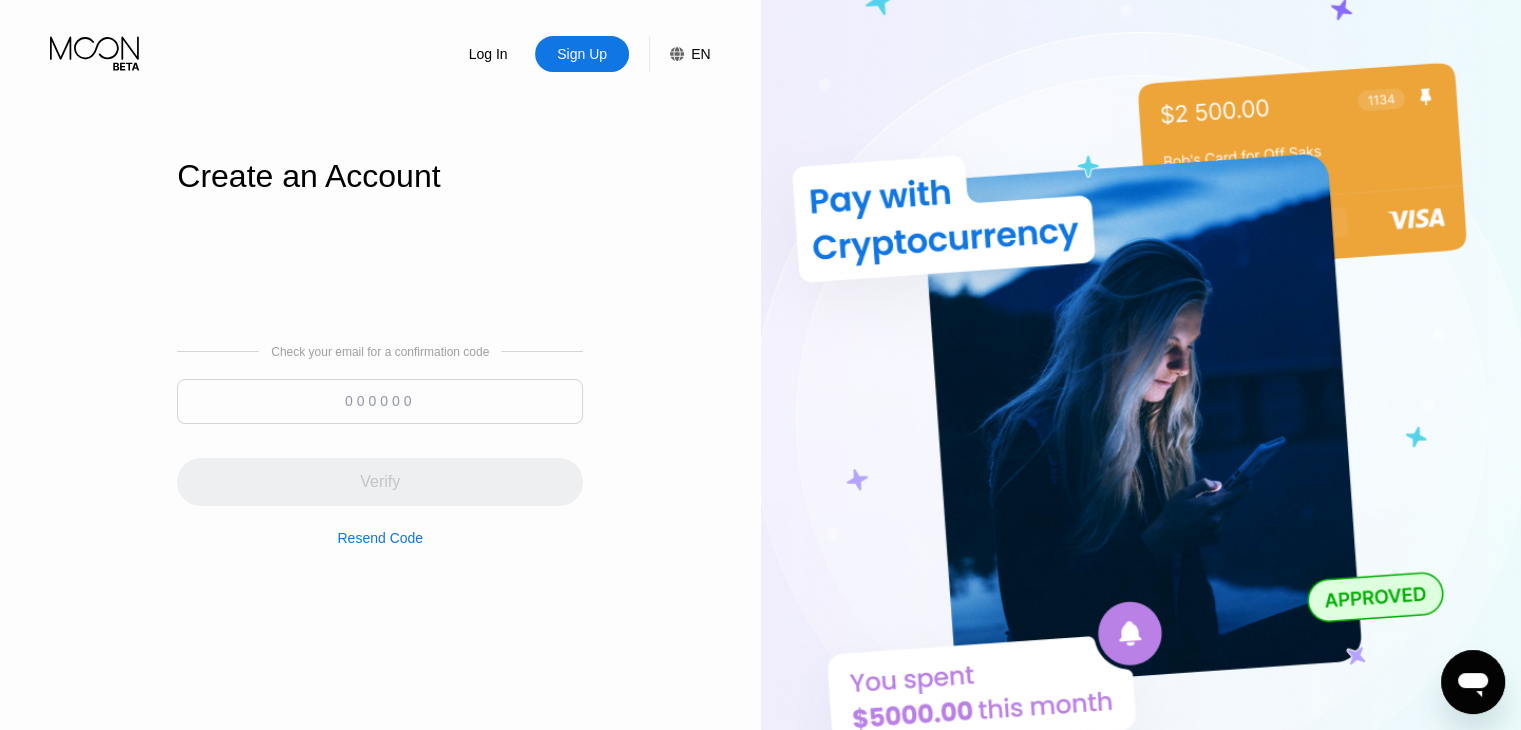 click at bounding box center [380, 401] 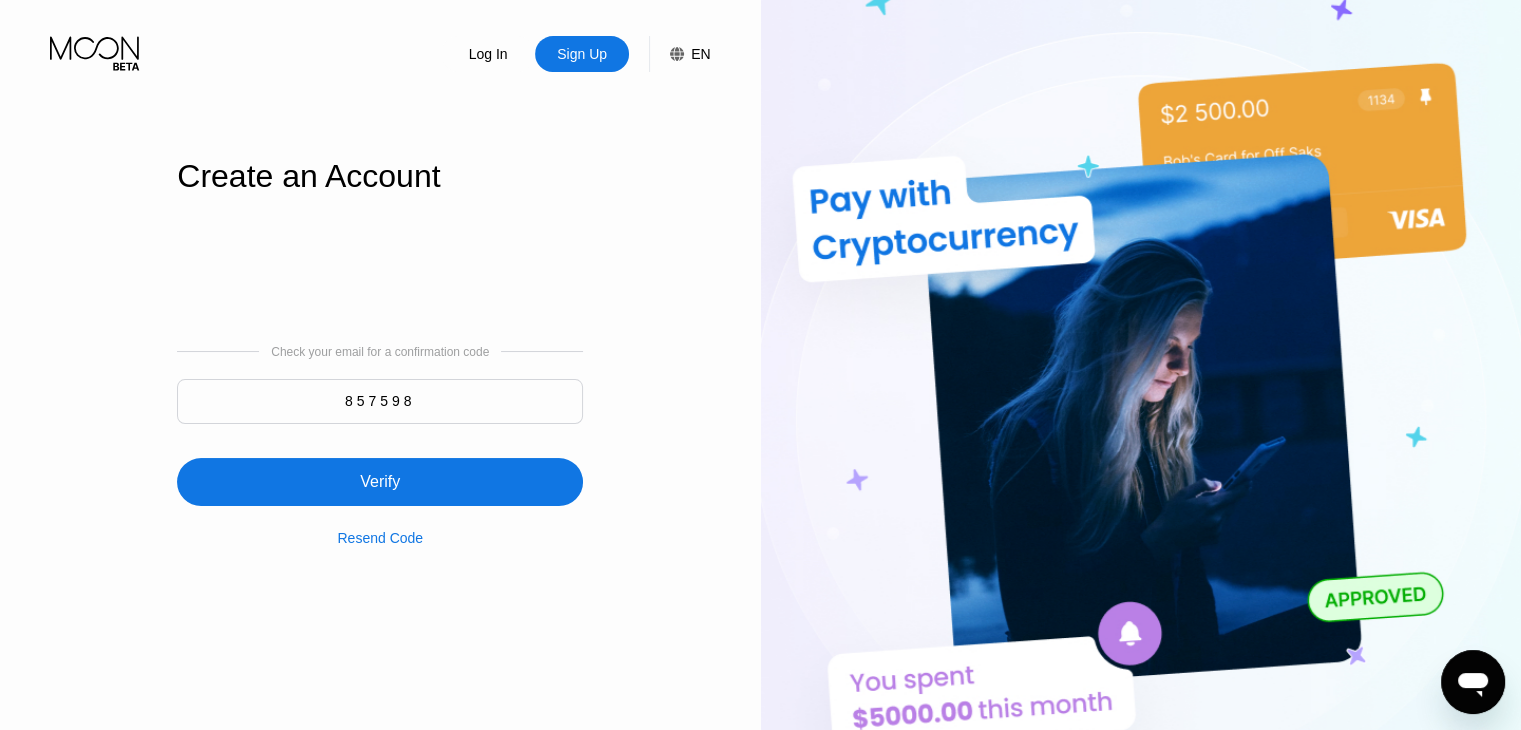 type on "857598" 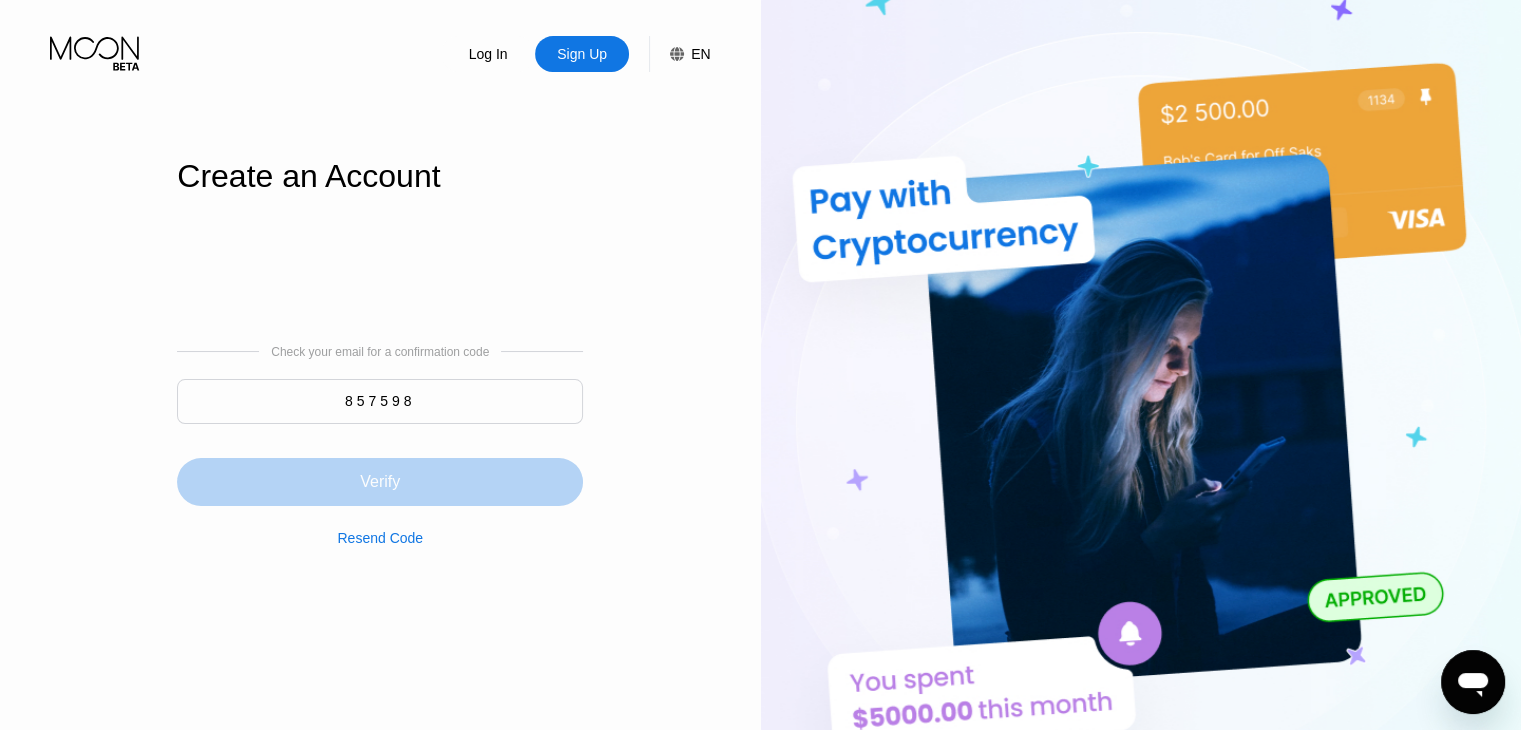 click on "Verify" at bounding box center [380, 482] 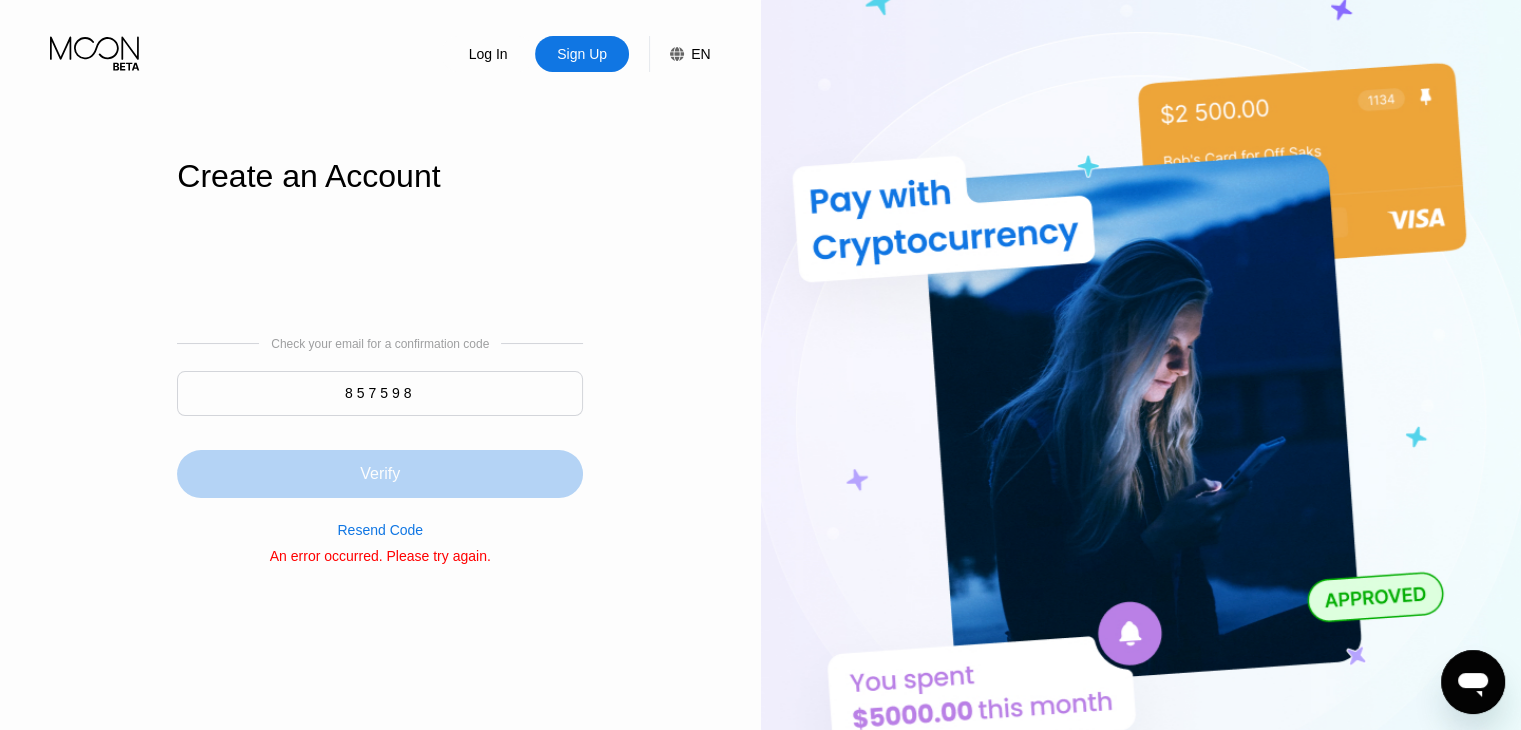 click on "Verify" at bounding box center (380, 474) 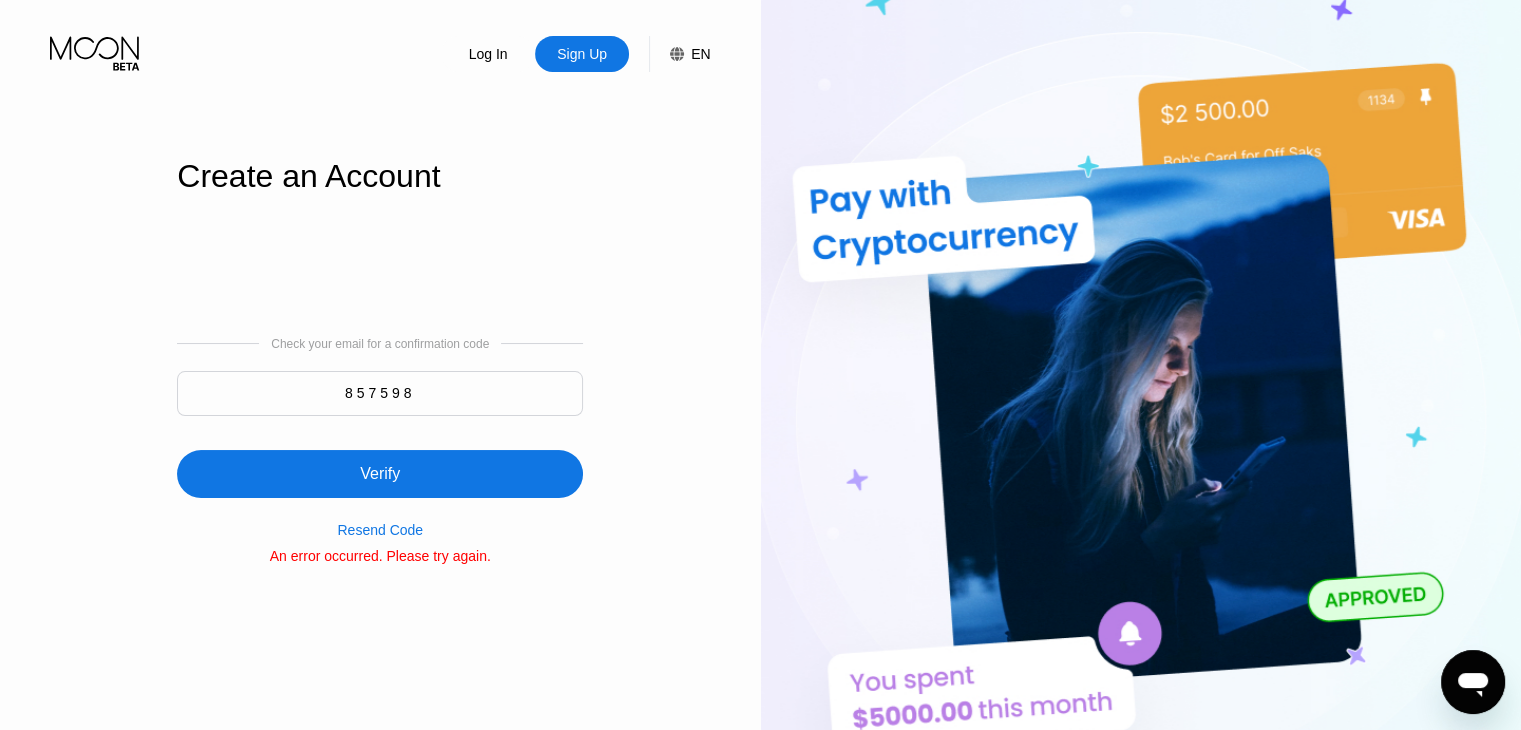click on "857598" at bounding box center [380, 393] 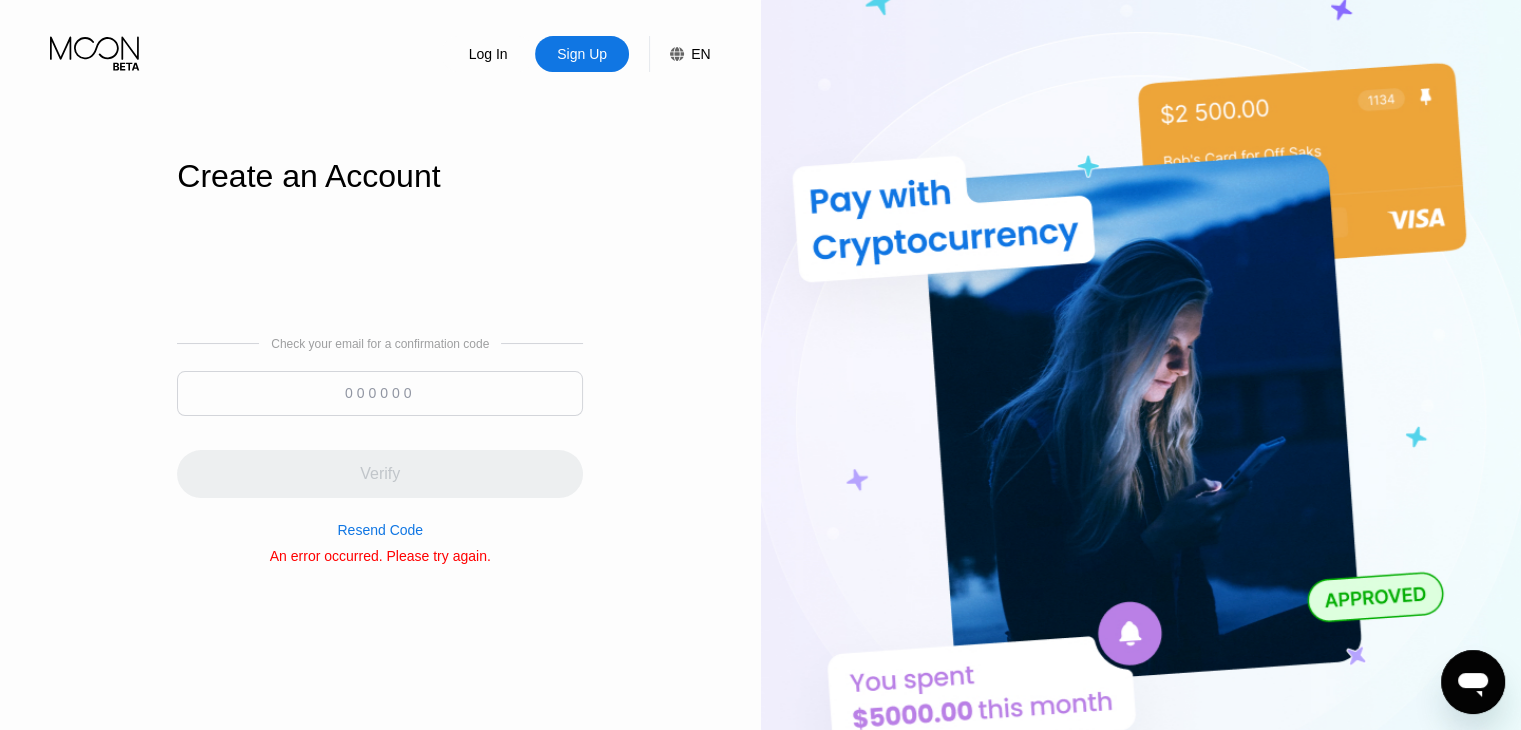 click on "Resend Code" at bounding box center (380, 530) 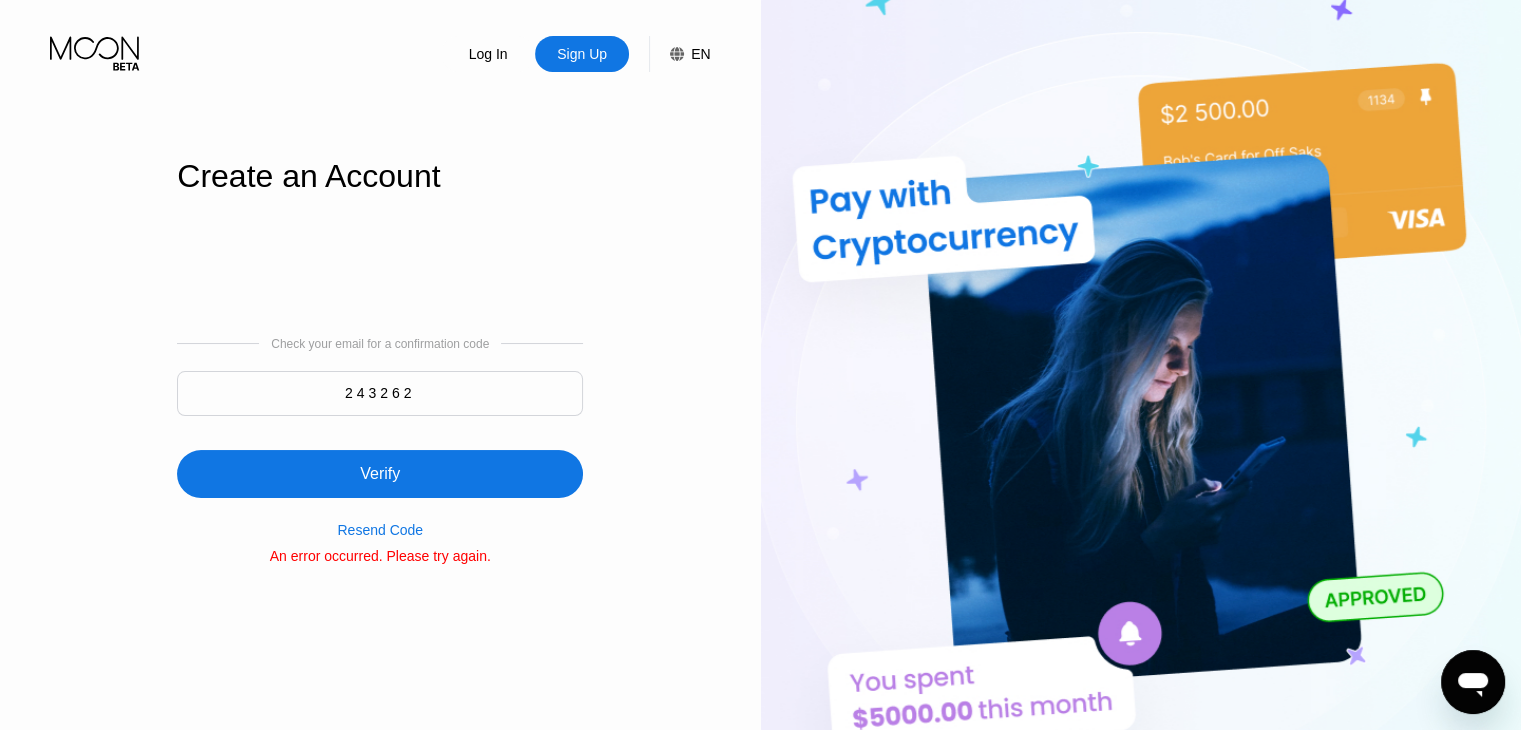 type on "243262" 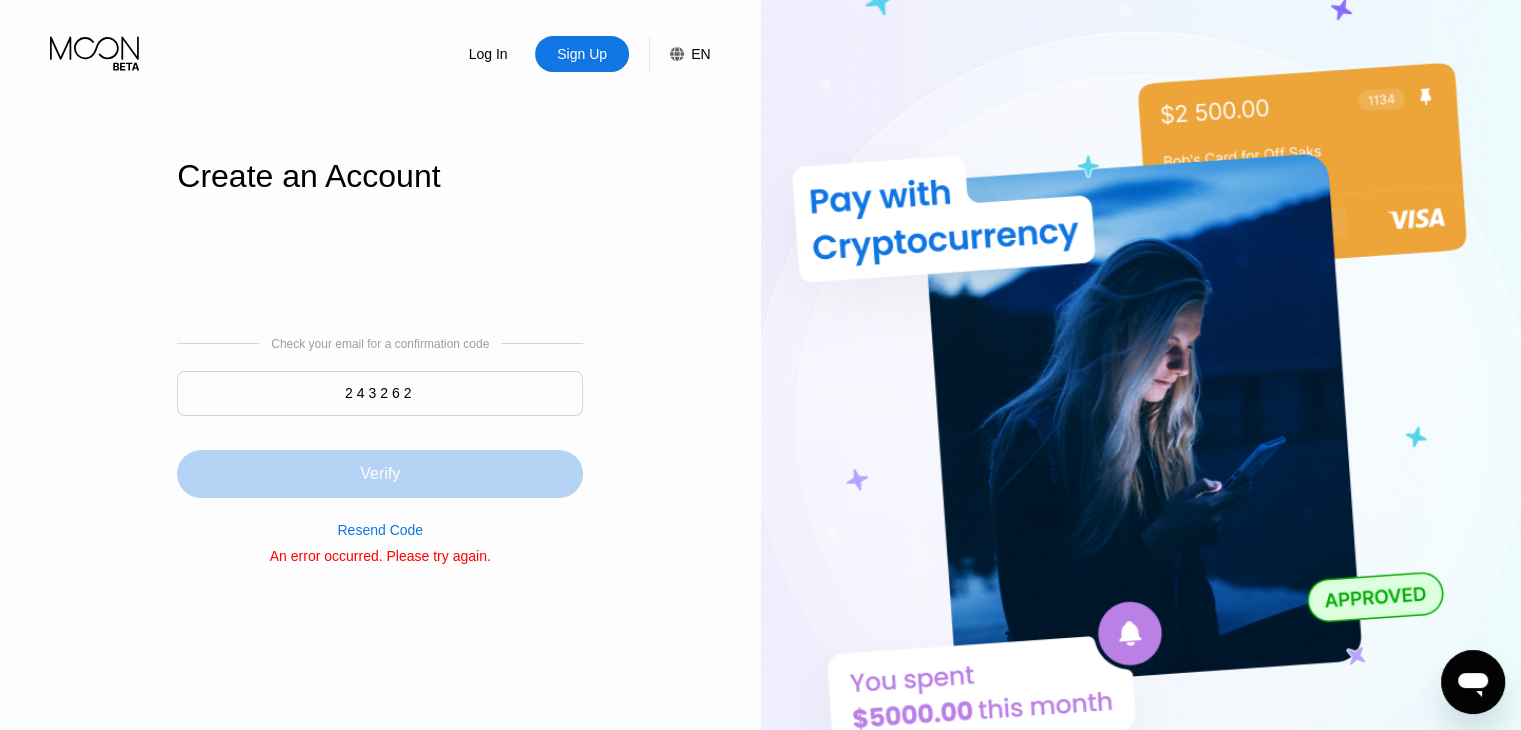 click on "Verify" at bounding box center [380, 474] 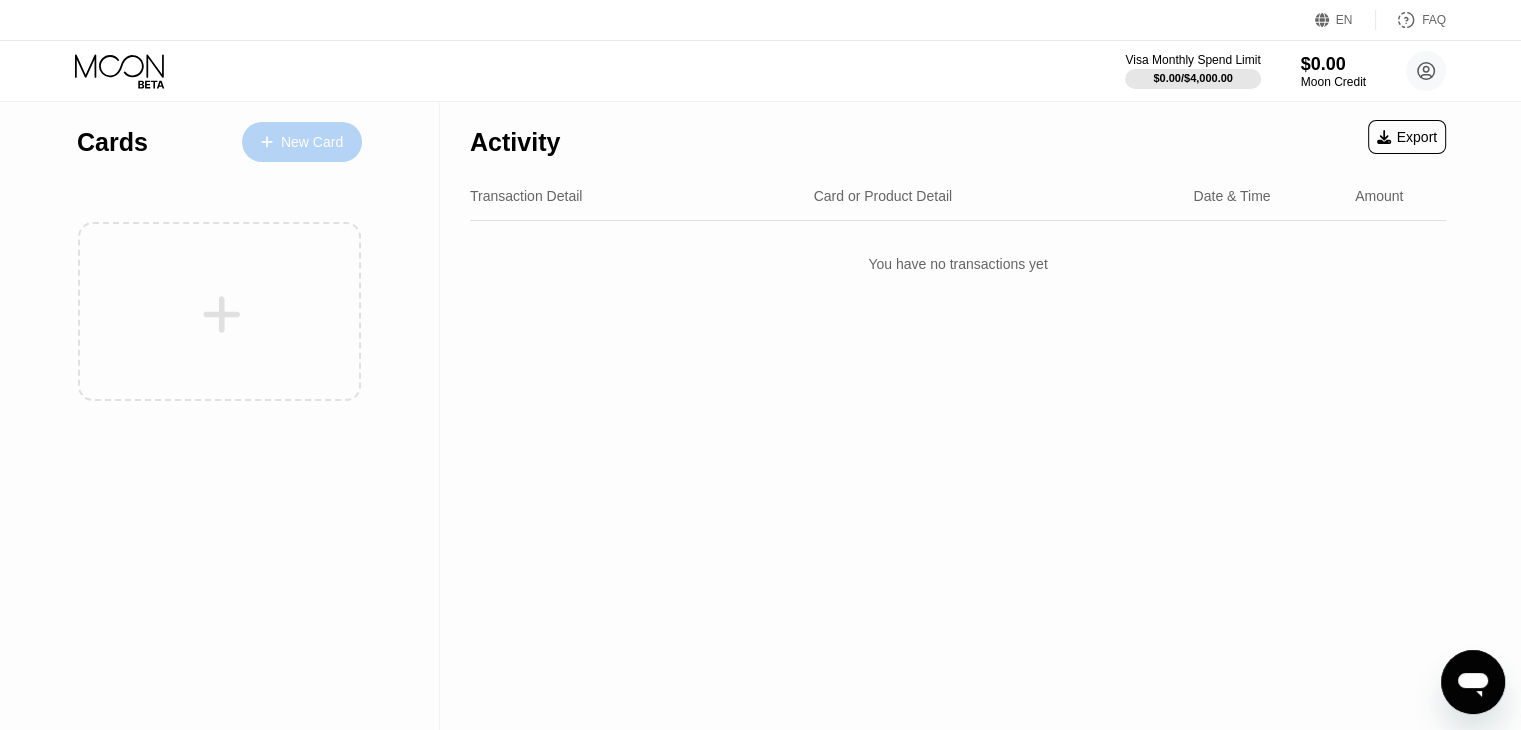 click on "New Card" at bounding box center (302, 142) 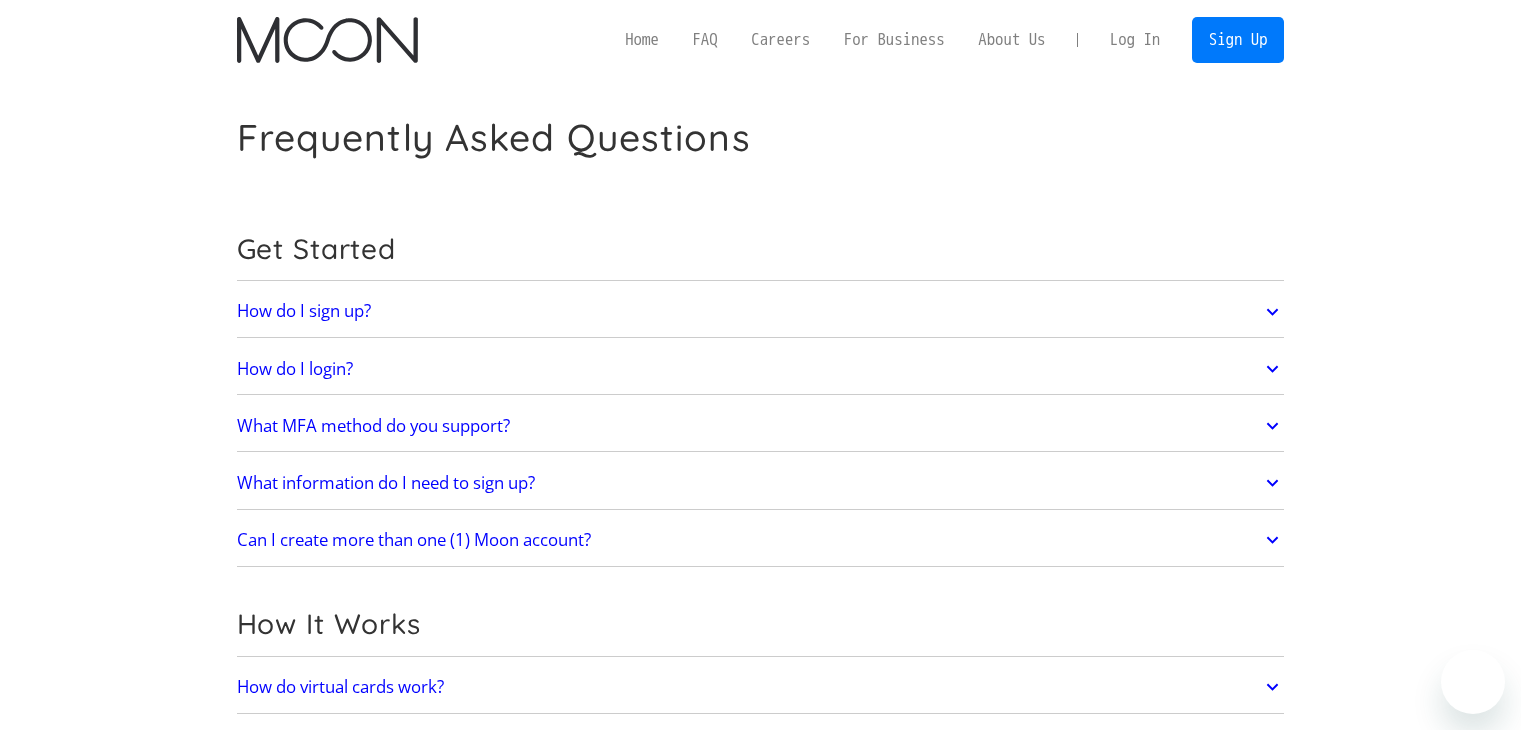 scroll, scrollTop: 0, scrollLeft: 0, axis: both 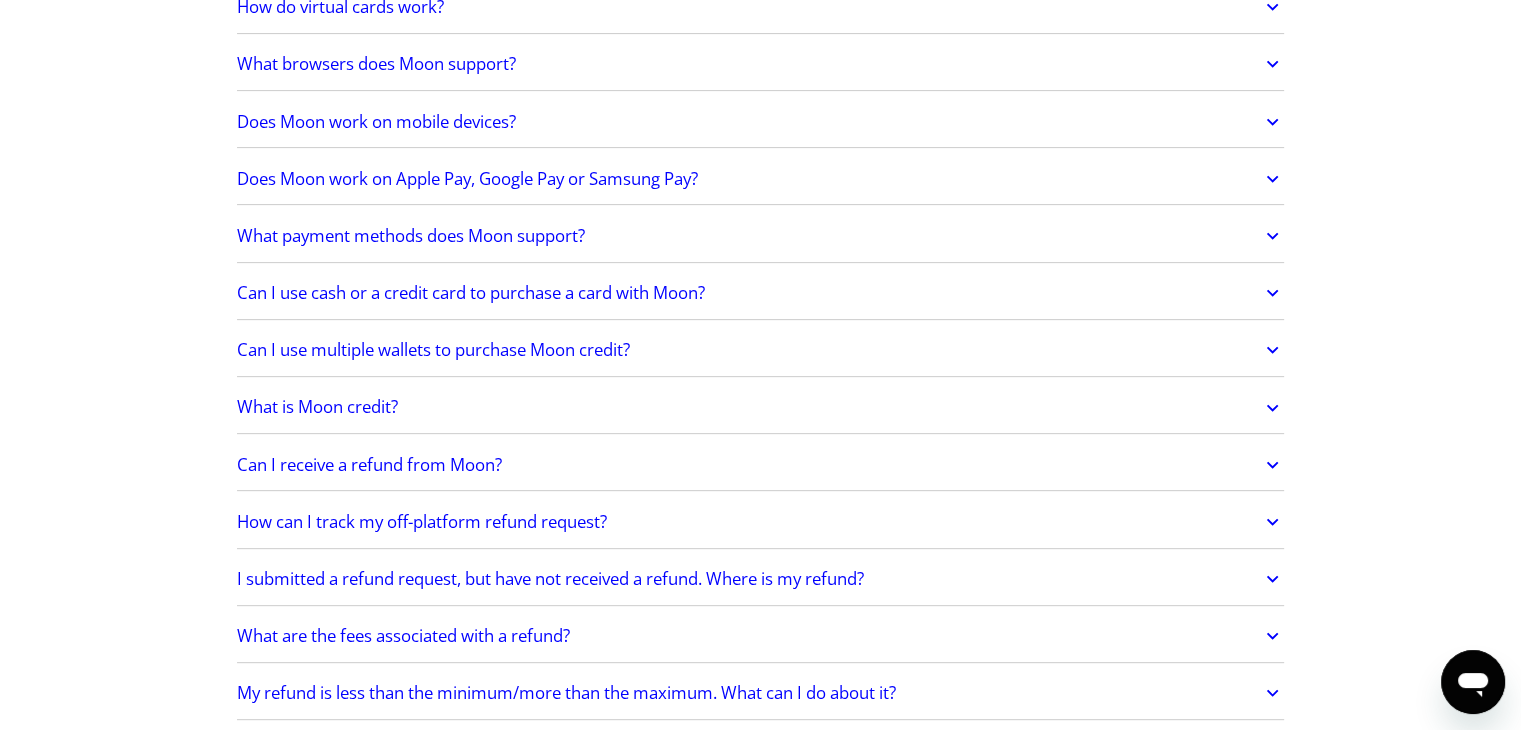 click on "What payment methods does Moon support?" at bounding box center [411, 236] 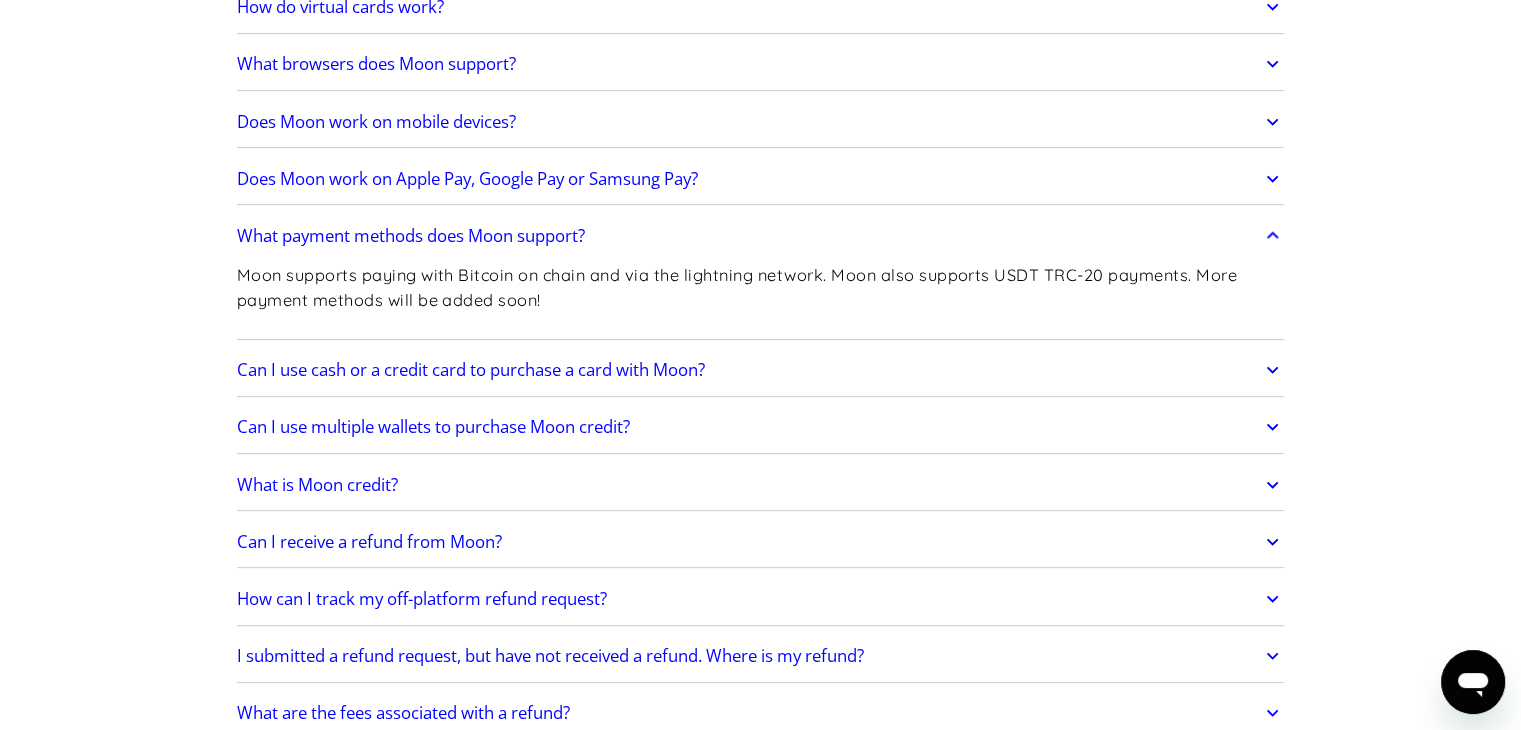 click on "What payment methods does Moon support?" at bounding box center (411, 236) 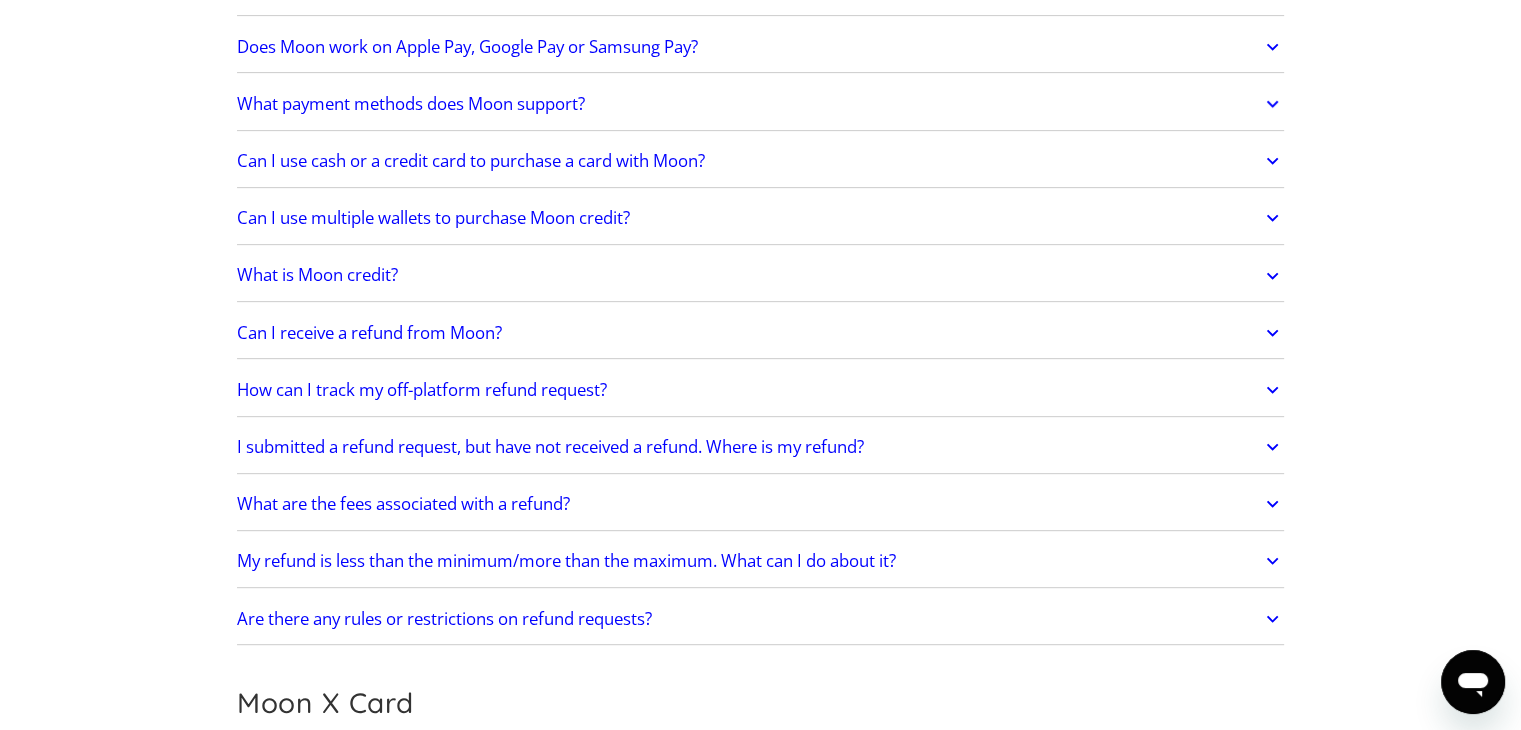 scroll, scrollTop: 815, scrollLeft: 0, axis: vertical 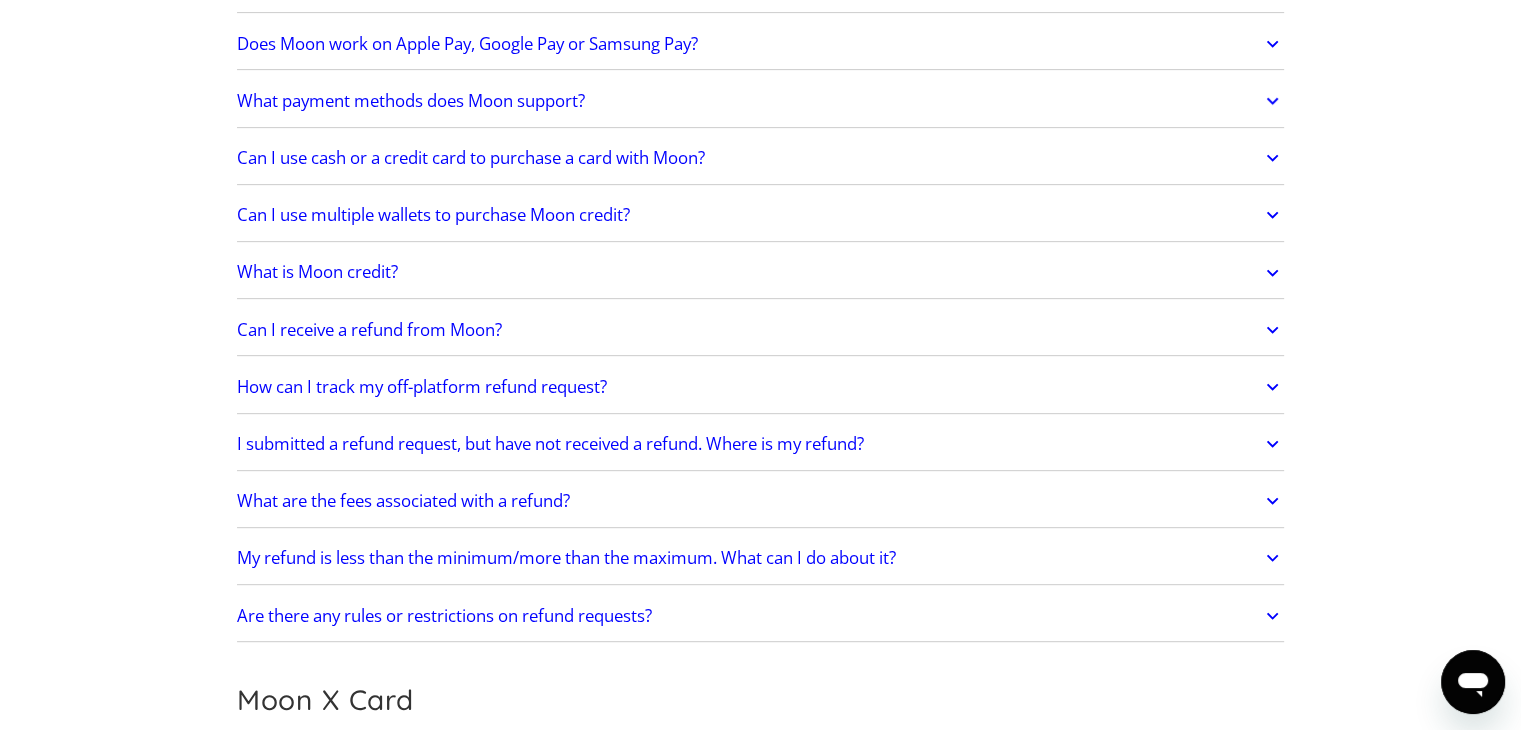 click on "Can I use cash or a credit card to purchase a card with Moon?" at bounding box center (471, 158) 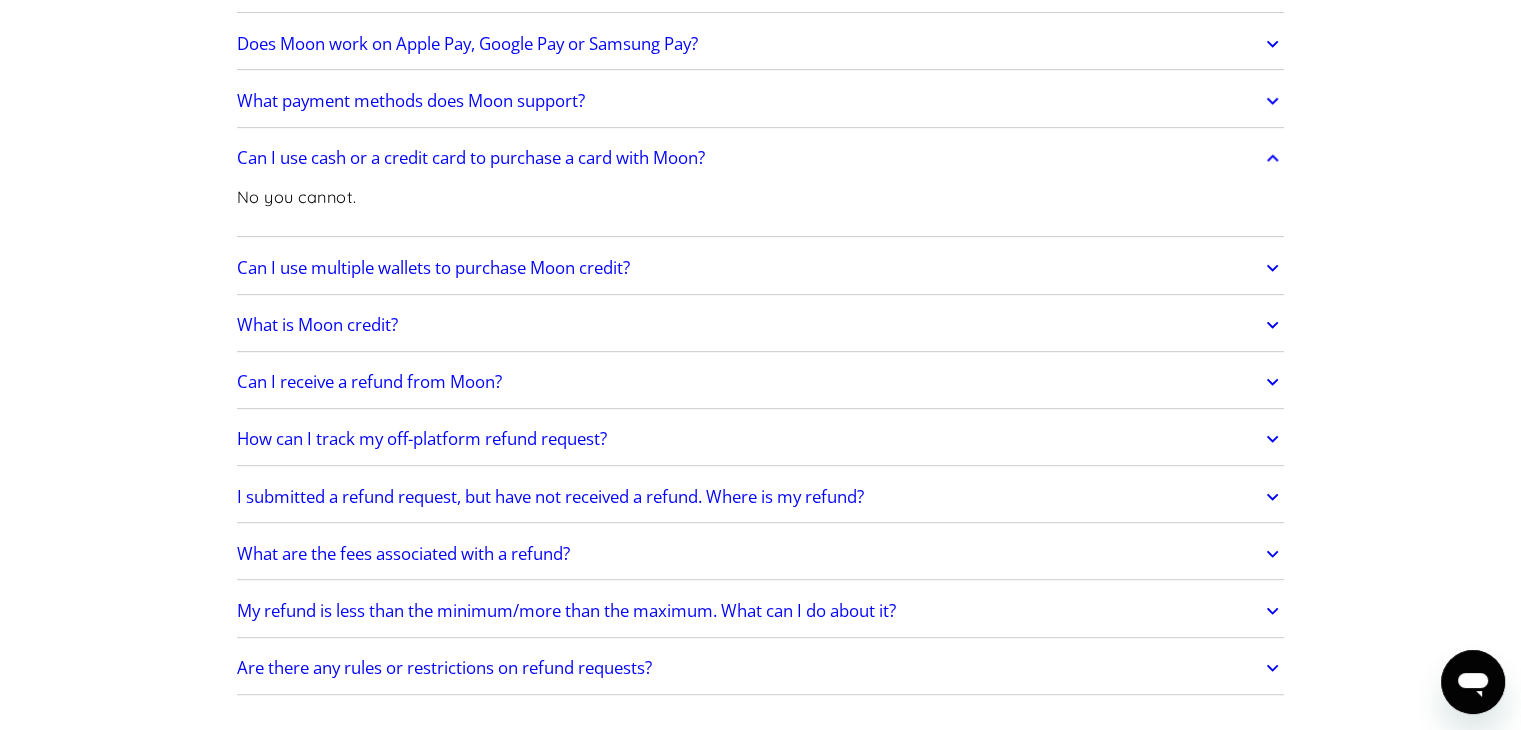 click on "Can I use cash or a credit card to purchase a card with Moon?" at bounding box center [471, 158] 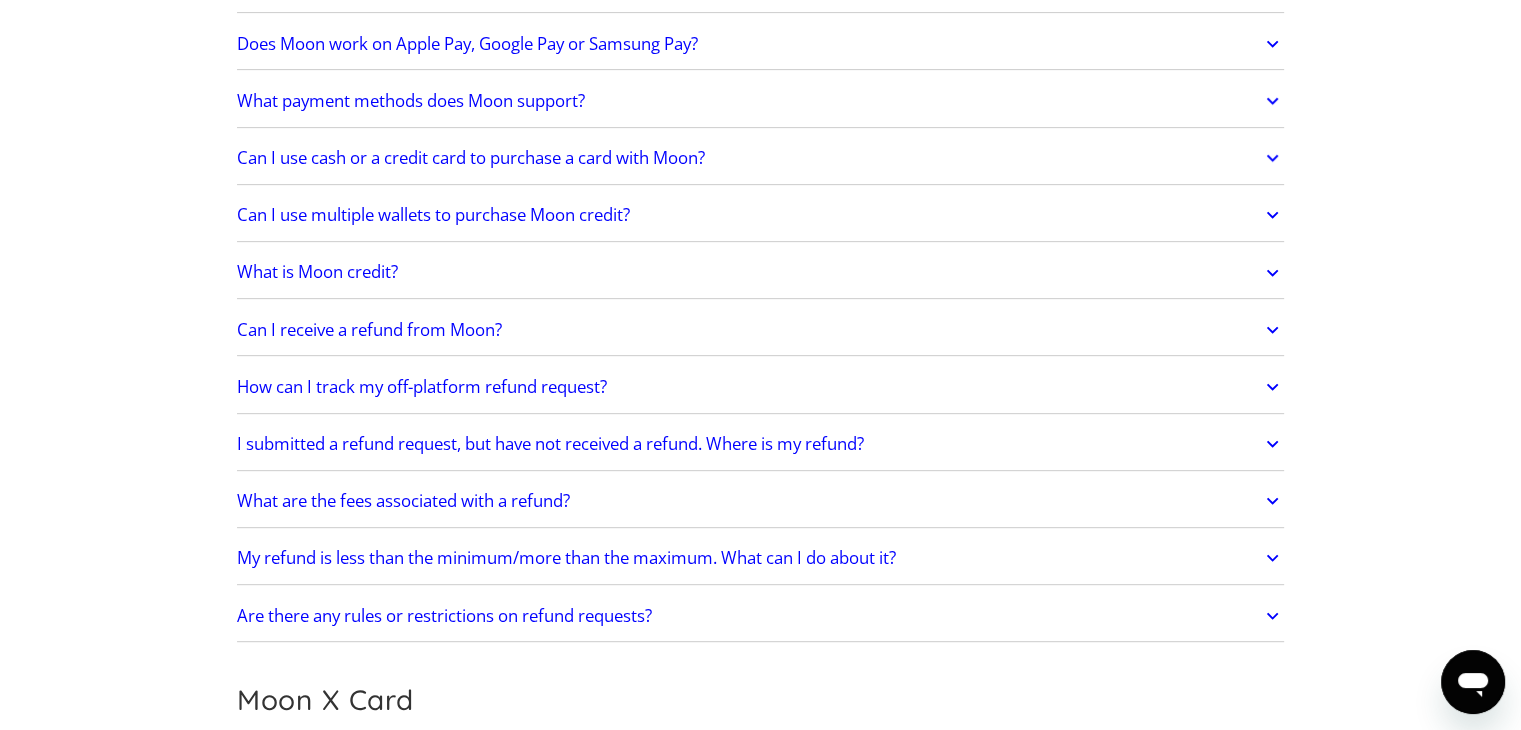 click on "What is Moon credit?" at bounding box center [761, 273] 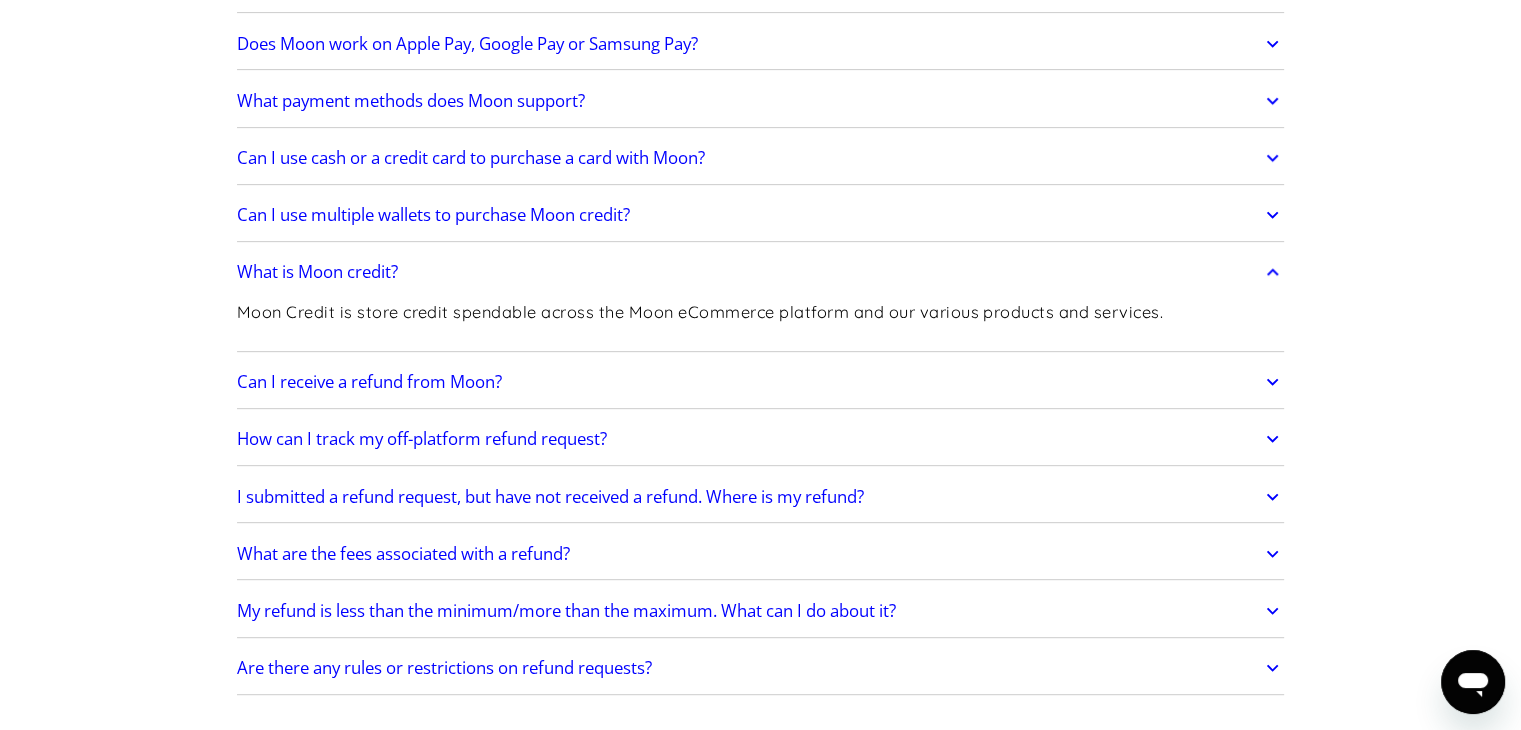 click on "What is Moon credit?" at bounding box center [761, 273] 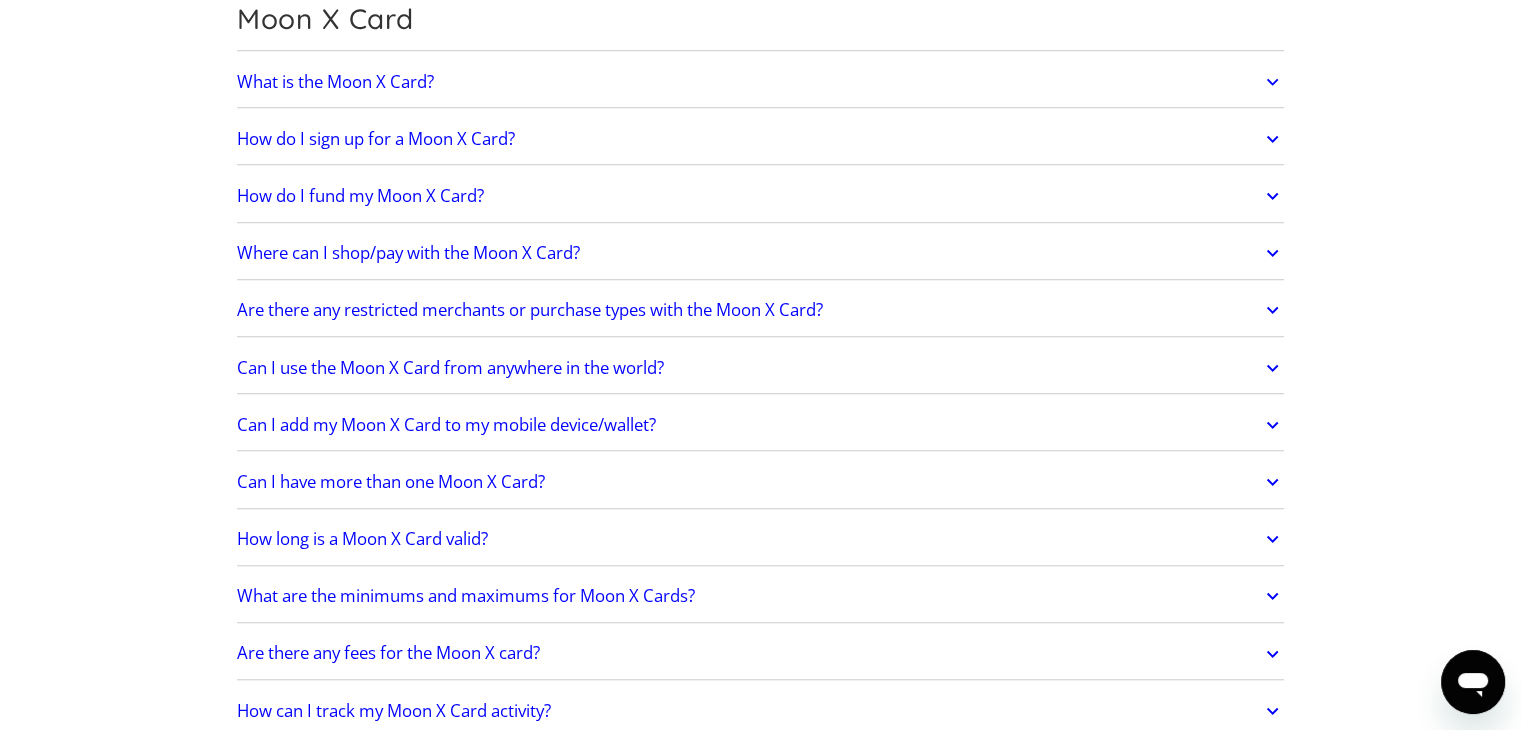 scroll, scrollTop: 1498, scrollLeft: 0, axis: vertical 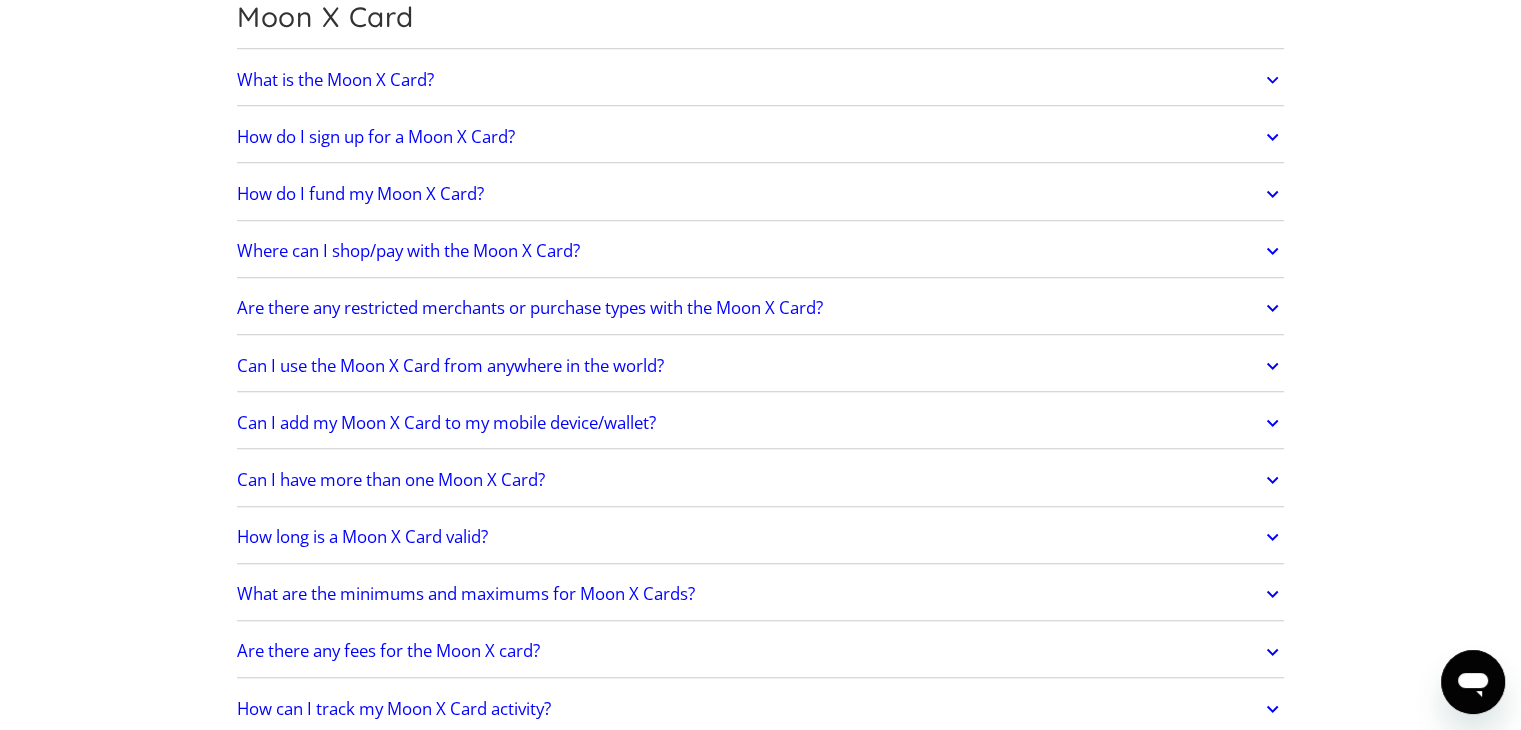 click on "What is the Moon X Card?" at bounding box center [335, 80] 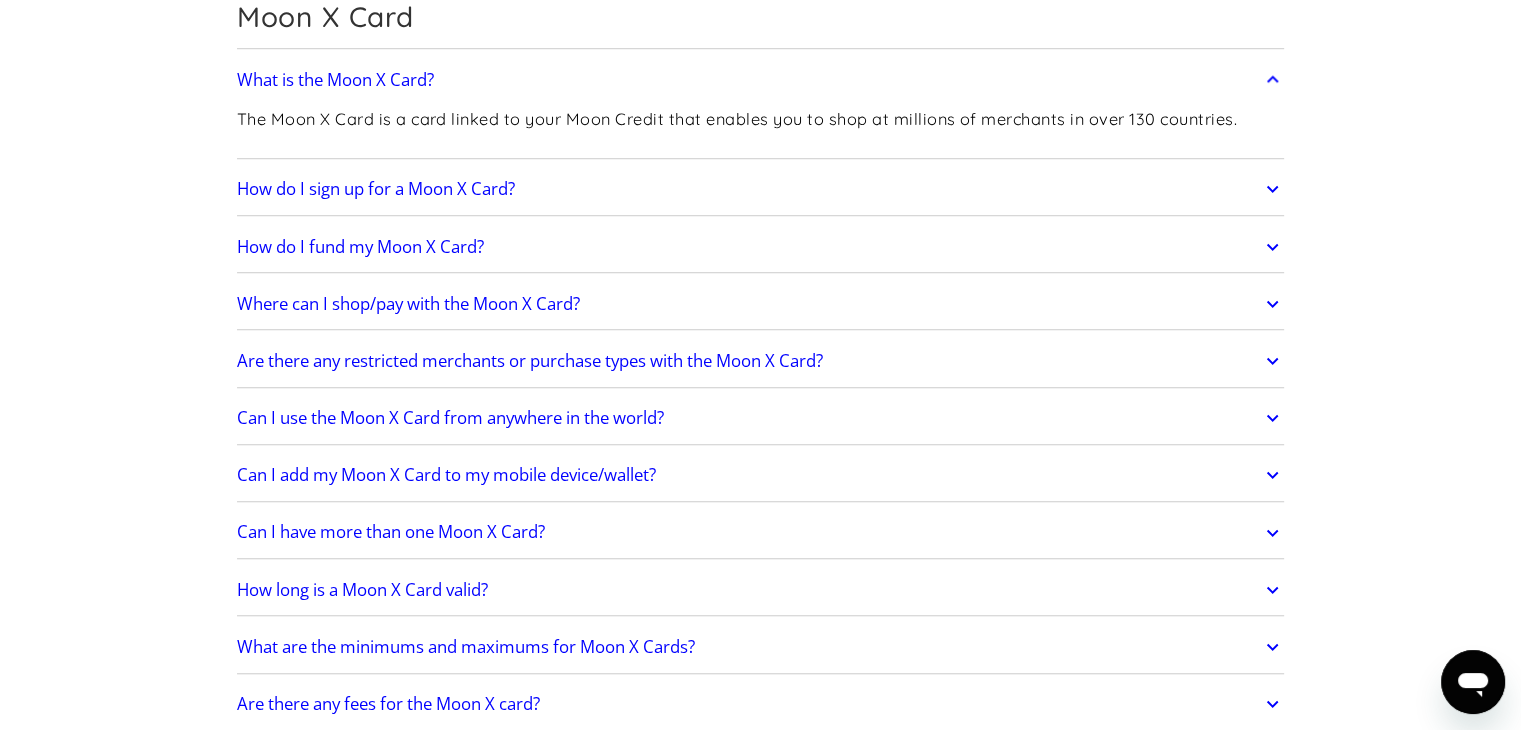 click on "What is the Moon X Card?" at bounding box center (335, 80) 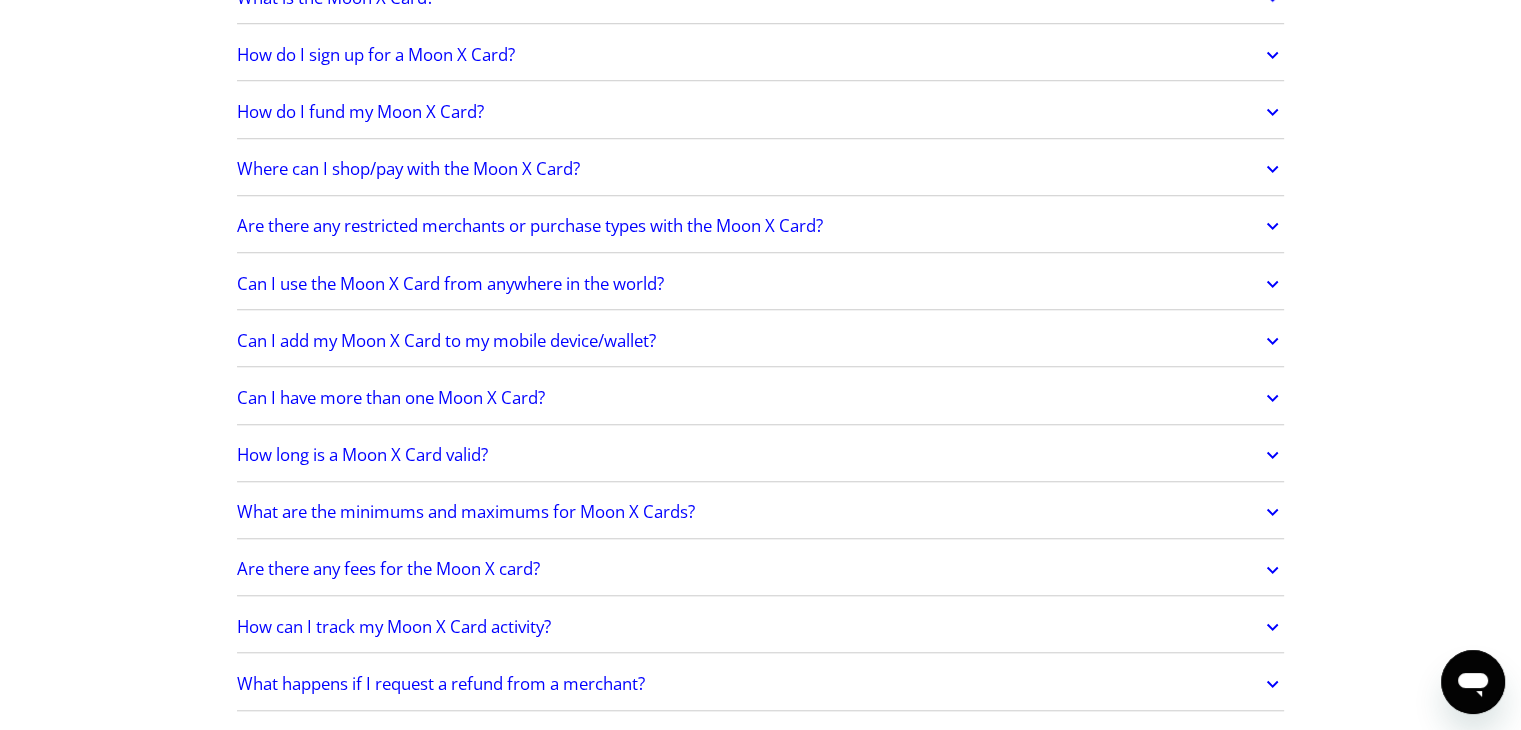 scroll, scrollTop: 1592, scrollLeft: 0, axis: vertical 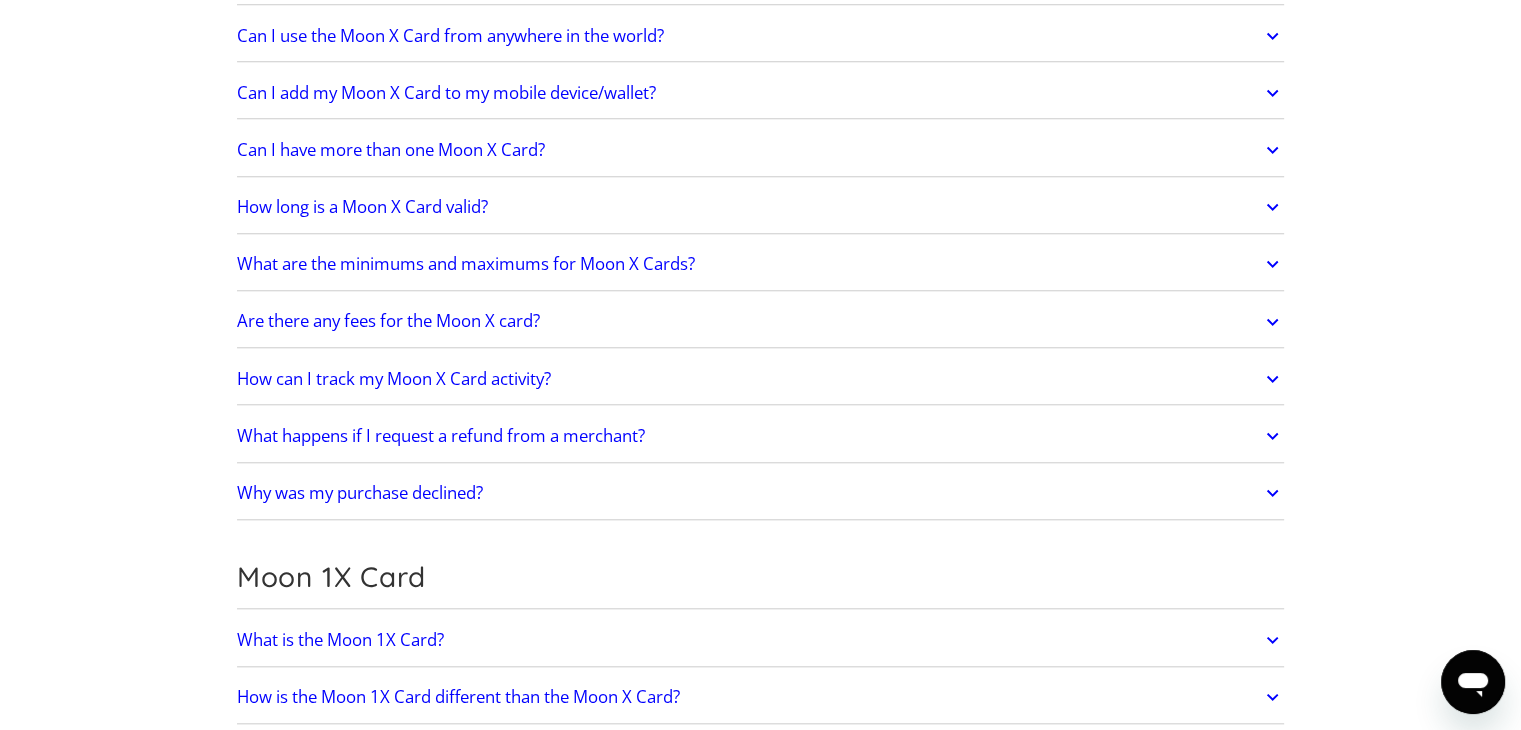 click on "Why was my purchase declined?" at bounding box center (360, 493) 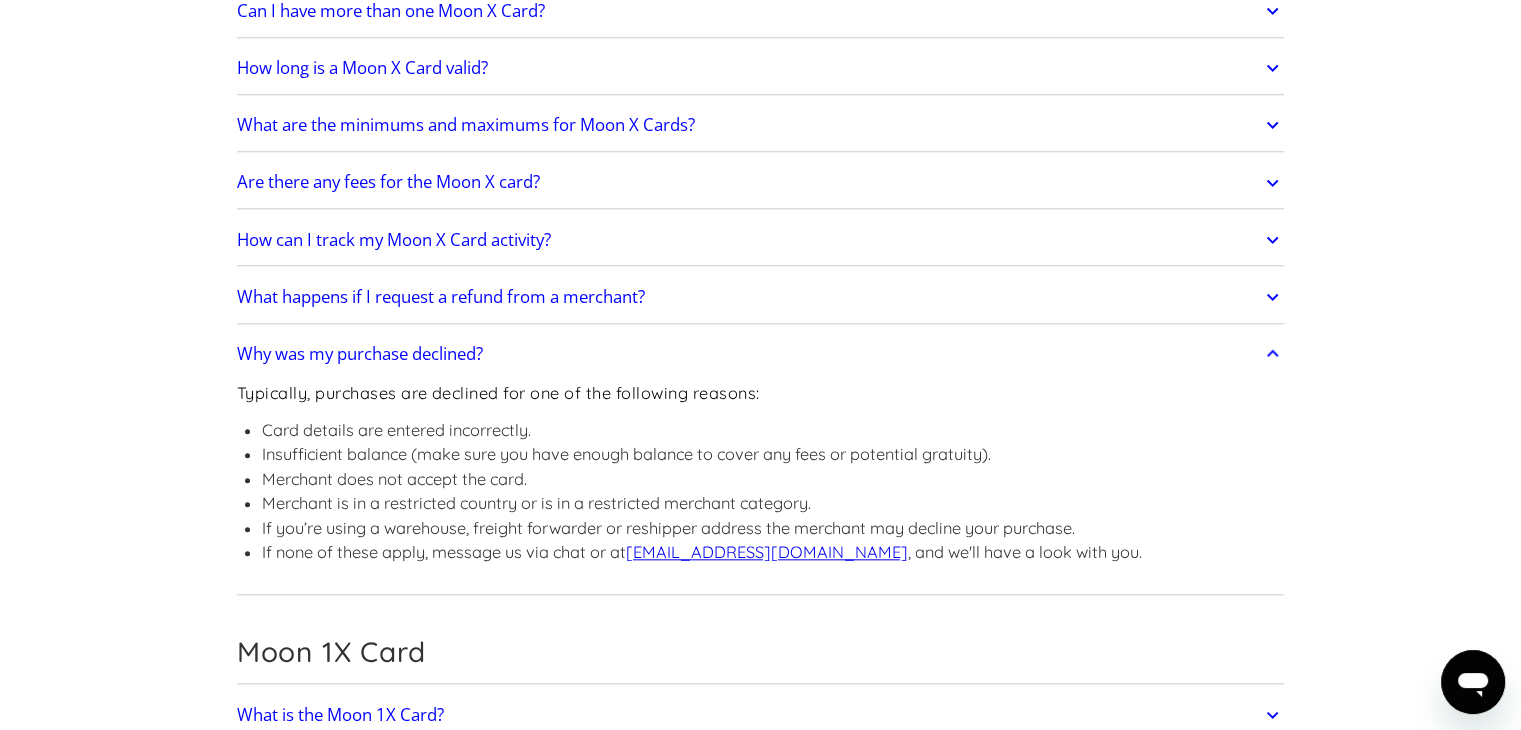 scroll, scrollTop: 1968, scrollLeft: 0, axis: vertical 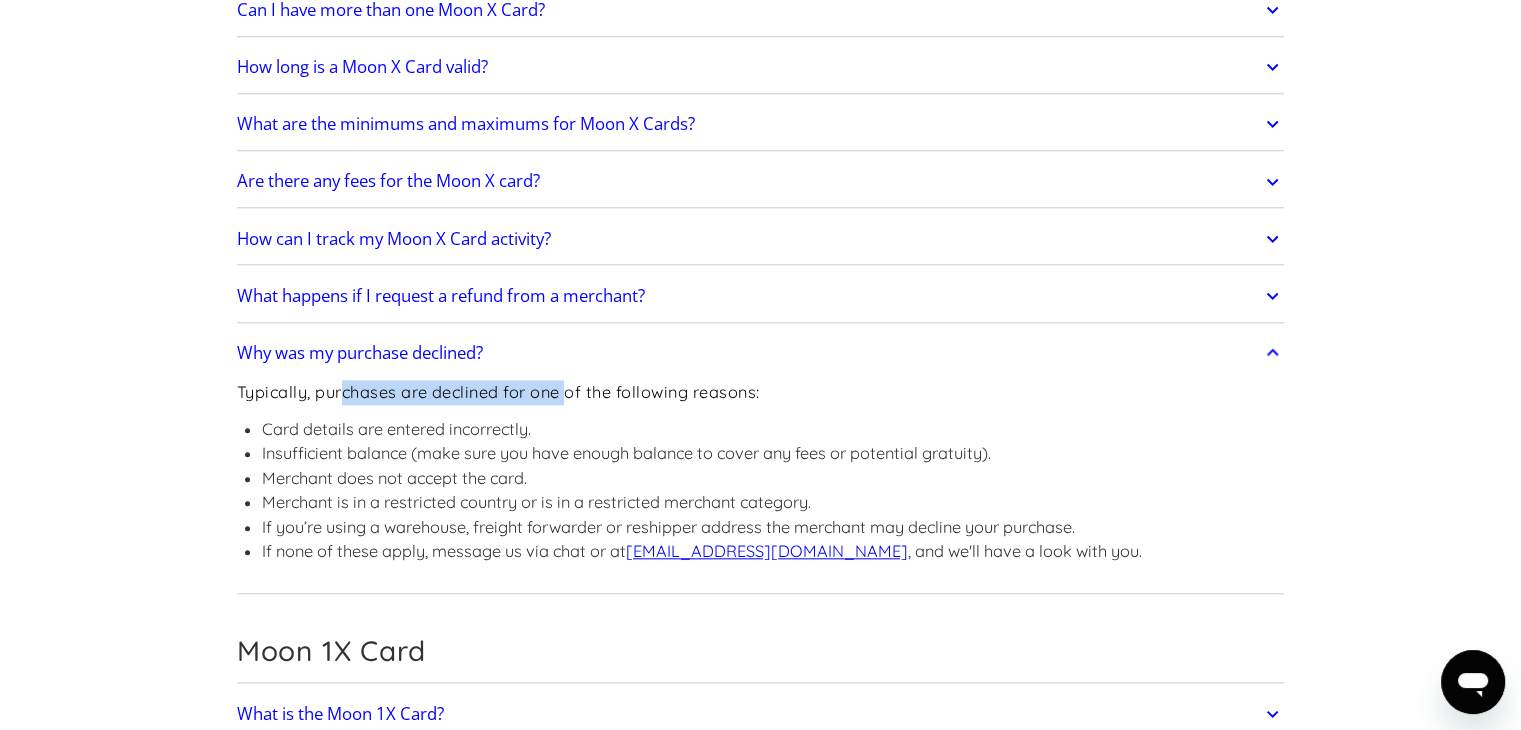 drag, startPoint x: 339, startPoint y: 387, endPoint x: 584, endPoint y: 396, distance: 245.16525 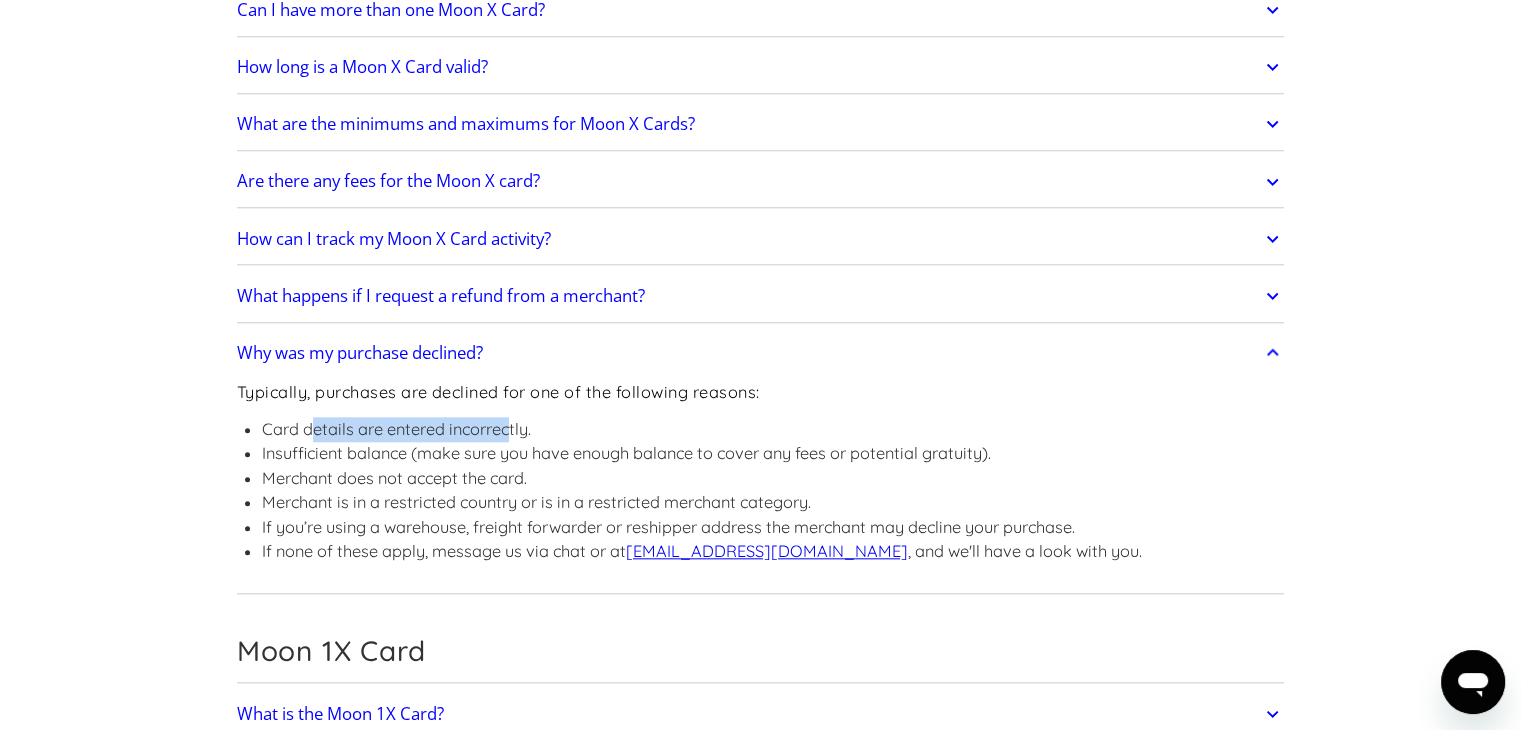 drag, startPoint x: 309, startPoint y: 425, endPoint x: 516, endPoint y: 412, distance: 207.4078 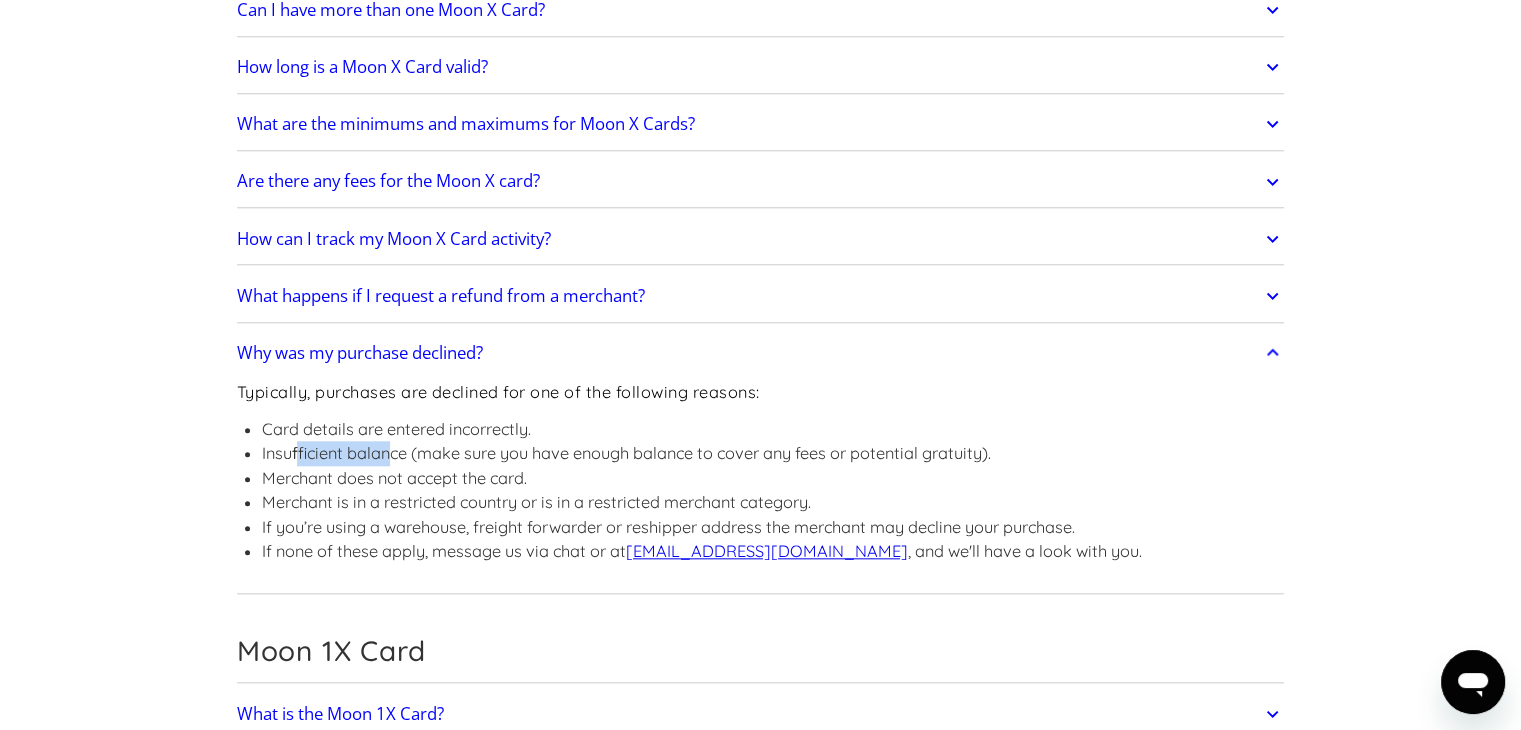 drag, startPoint x: 296, startPoint y: 449, endPoint x: 392, endPoint y: 442, distance: 96.25487 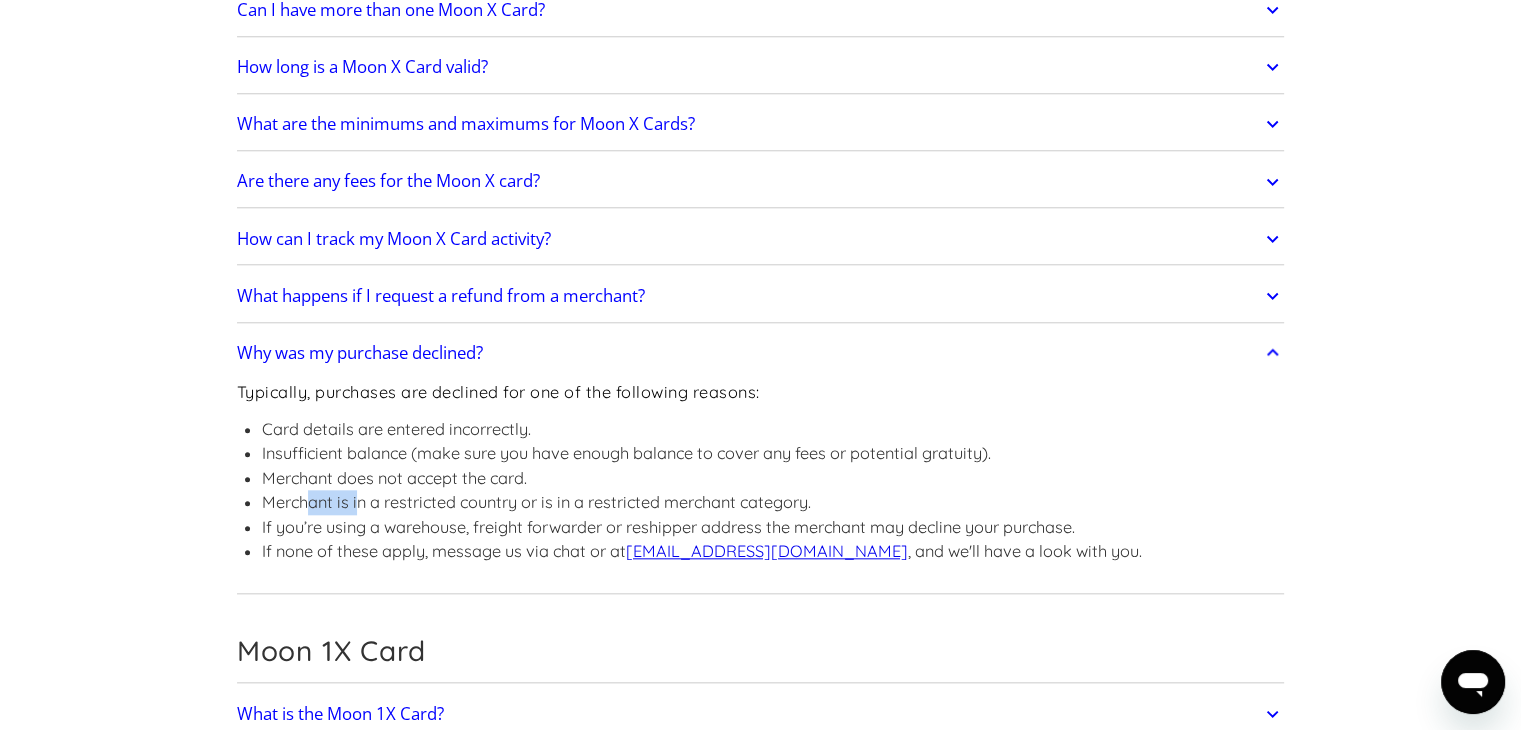 drag, startPoint x: 307, startPoint y: 487, endPoint x: 362, endPoint y: 486, distance: 55.00909 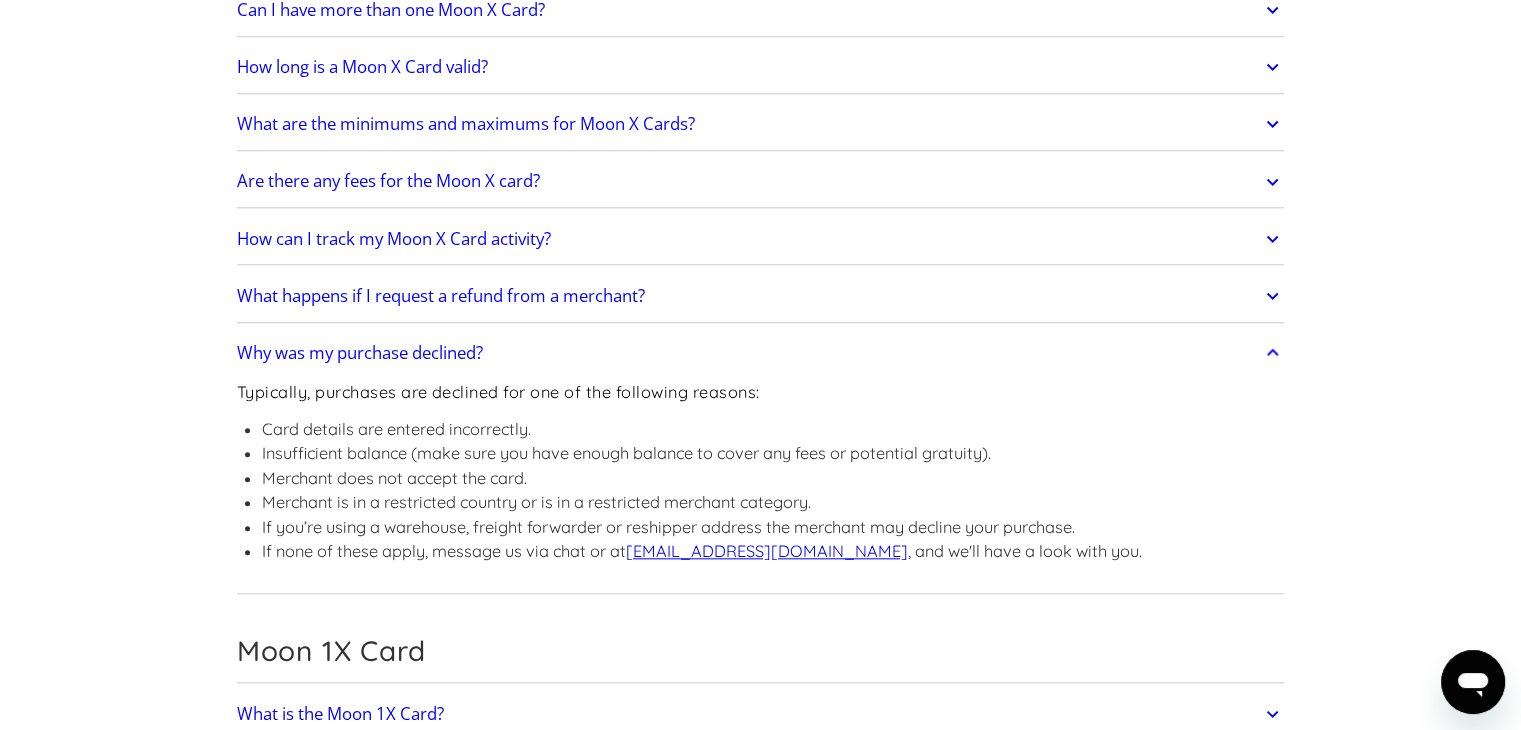 click on "If you’re using a warehouse, freight forwarder or reshipper address the merchant may decline your purchase." at bounding box center [702, 527] 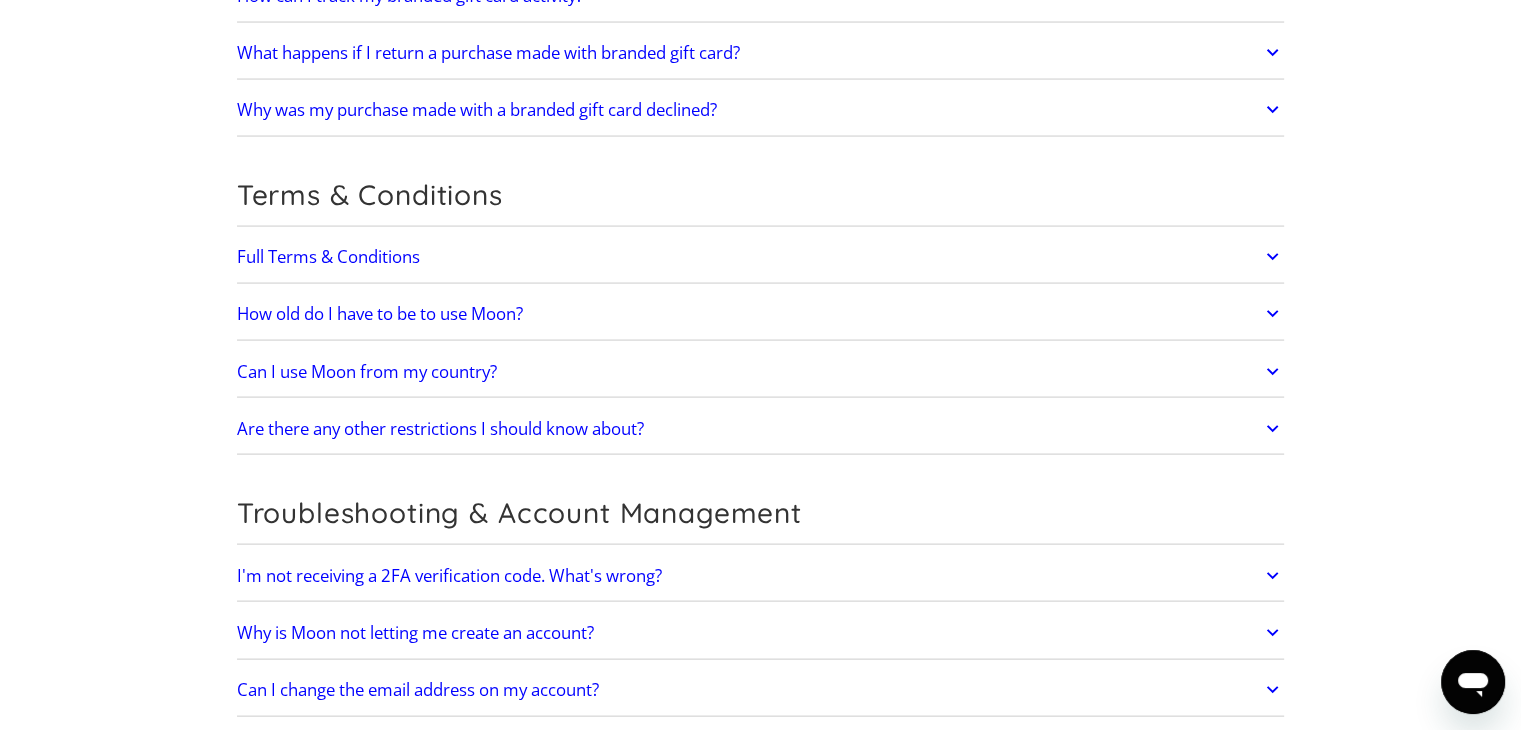 scroll, scrollTop: 4318, scrollLeft: 0, axis: vertical 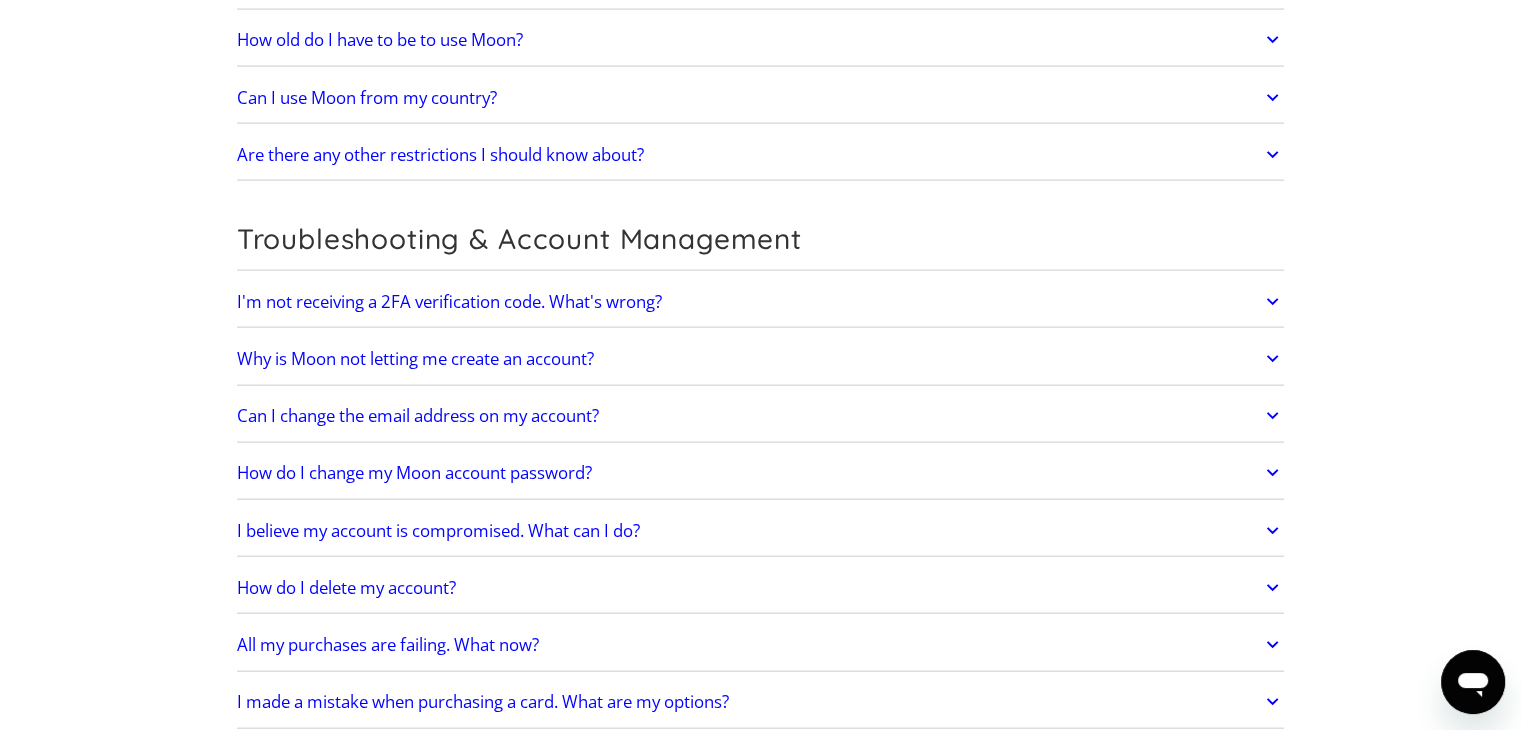 click on "I'm not receiving a 2FA verification code. What's wrong?" at bounding box center (449, 302) 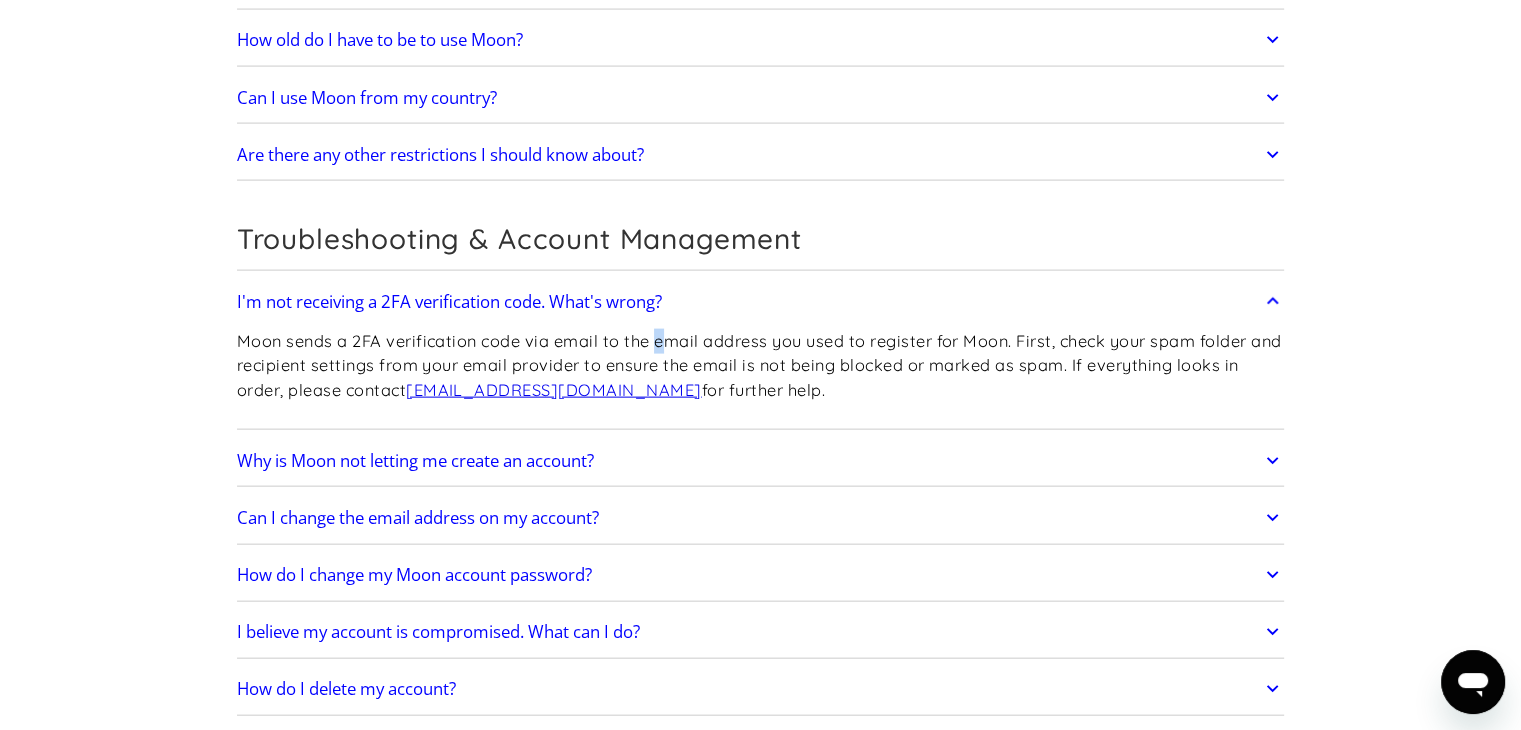 click on "Moon sends a 2FA verification code via email to the email address you used to register for Moon. First, check your spam folder and recipient settings from your email provider to ensure the email is not being blocked or marked as spam. If everything looks in order, please contact  support@paywithmoon.com  for further help." at bounding box center [761, 366] 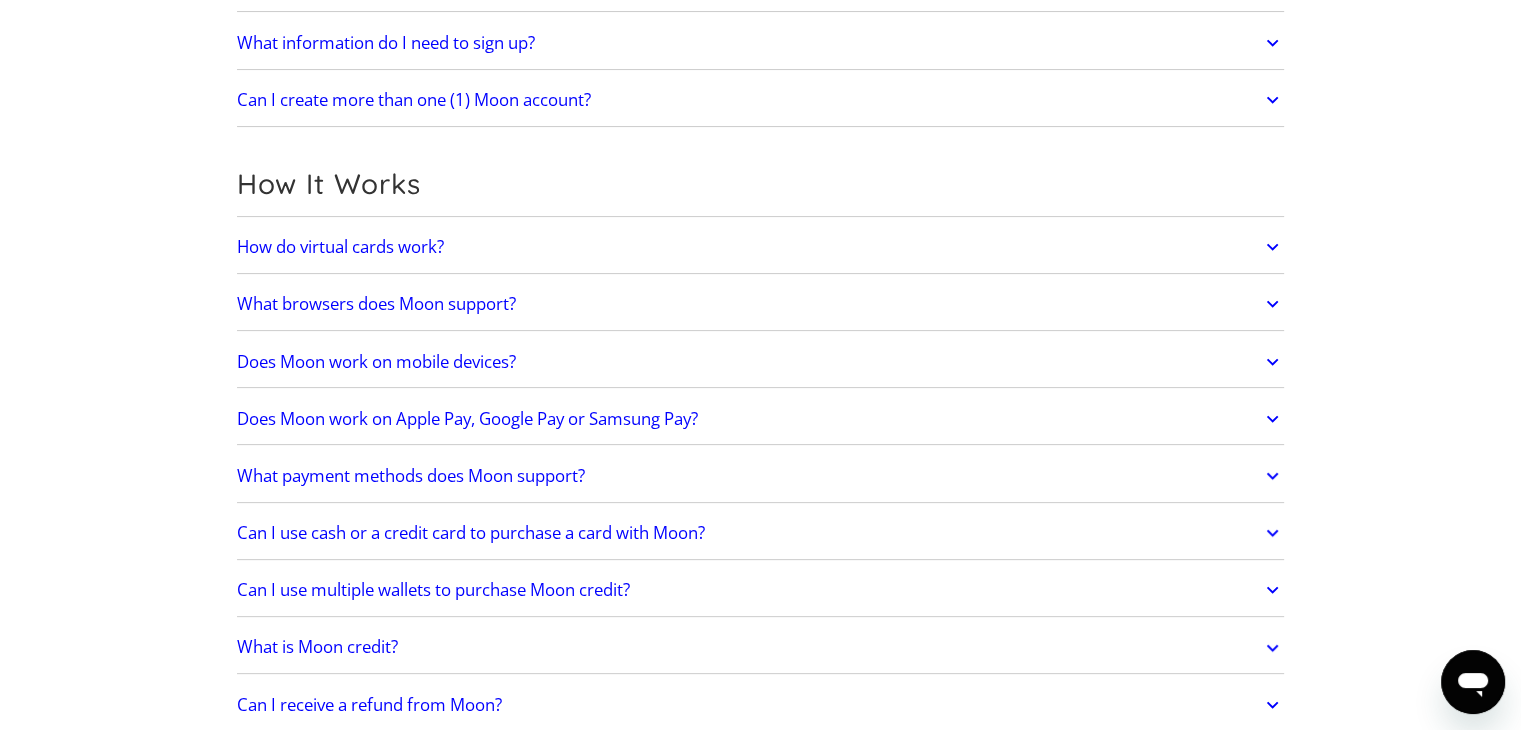 scroll, scrollTop: 0, scrollLeft: 0, axis: both 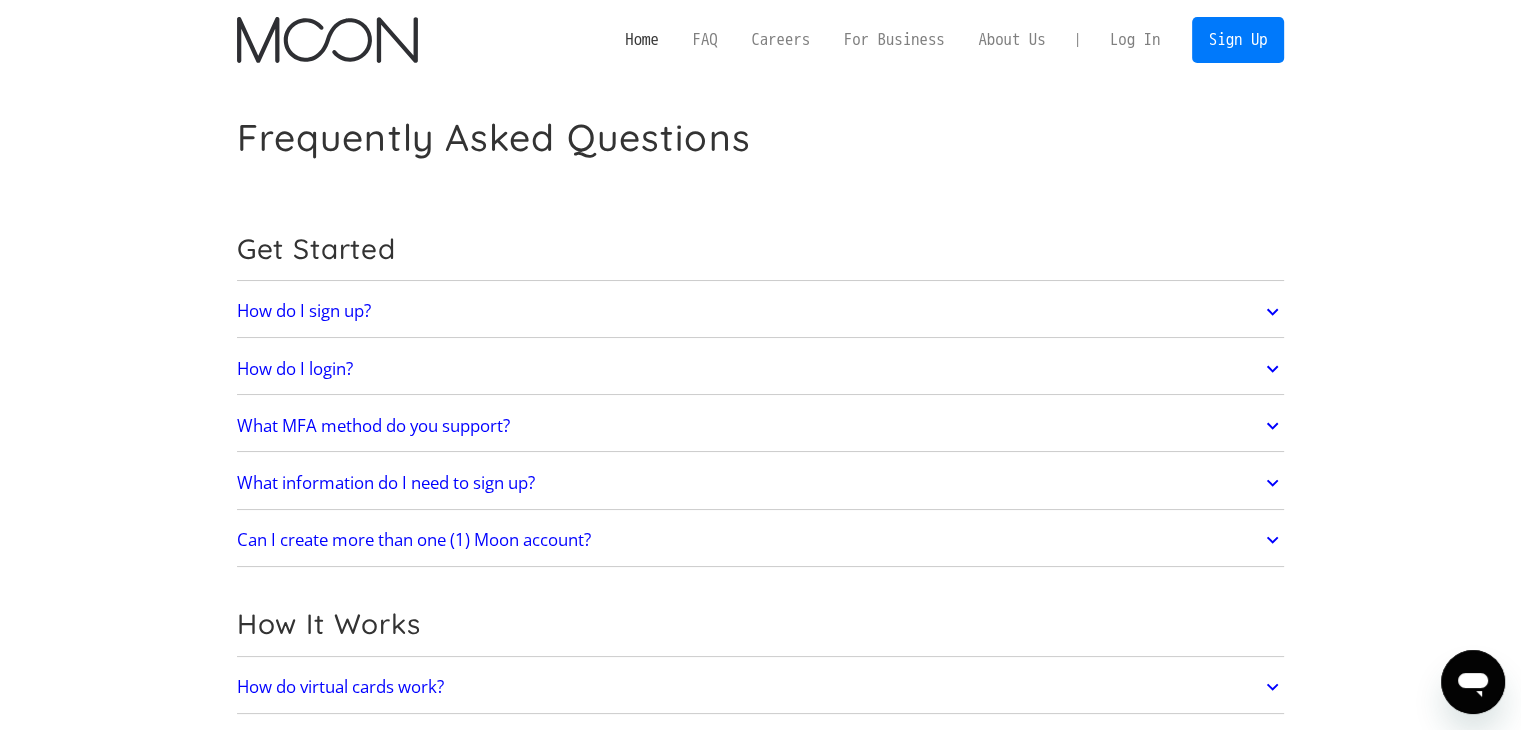 click on "Home" at bounding box center [641, 39] 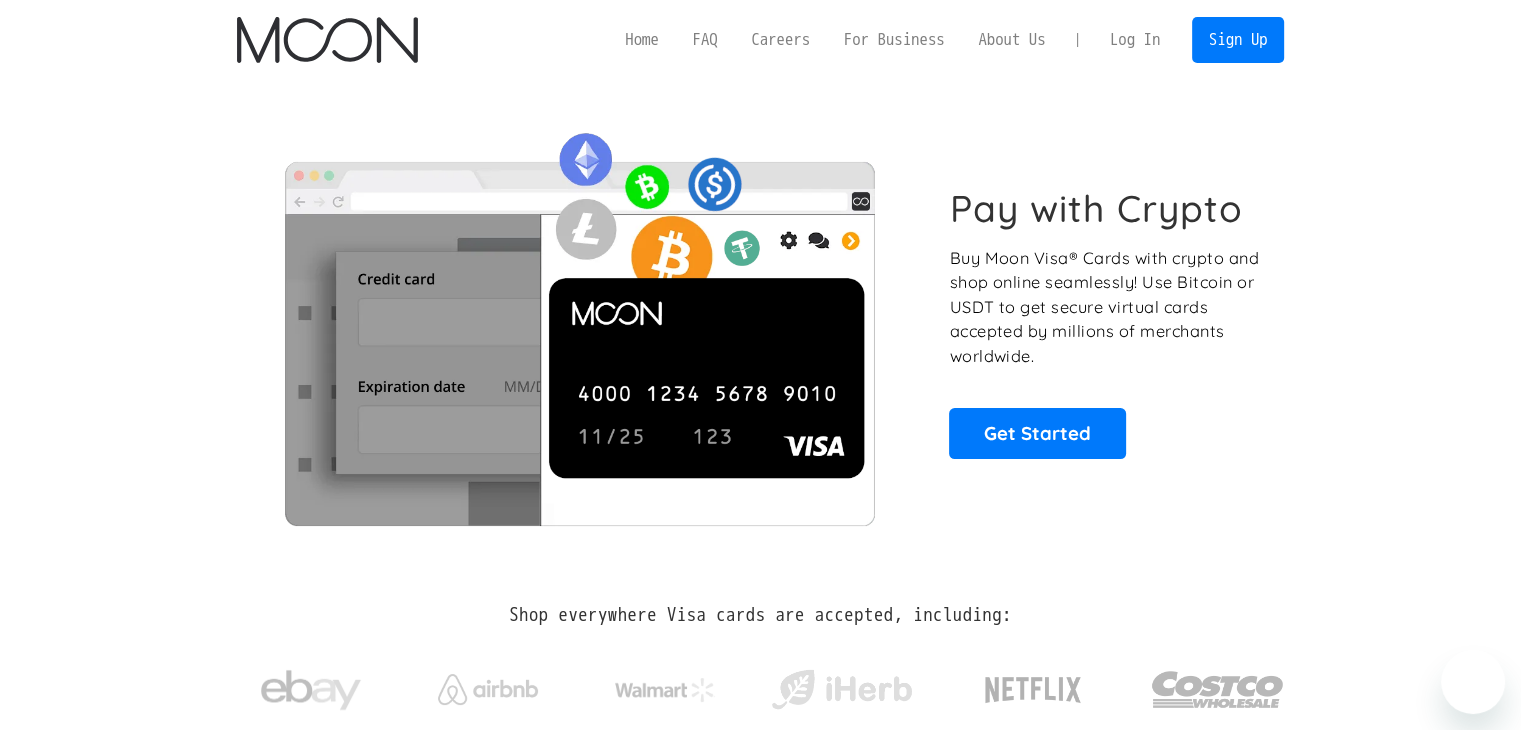 scroll, scrollTop: 272, scrollLeft: 0, axis: vertical 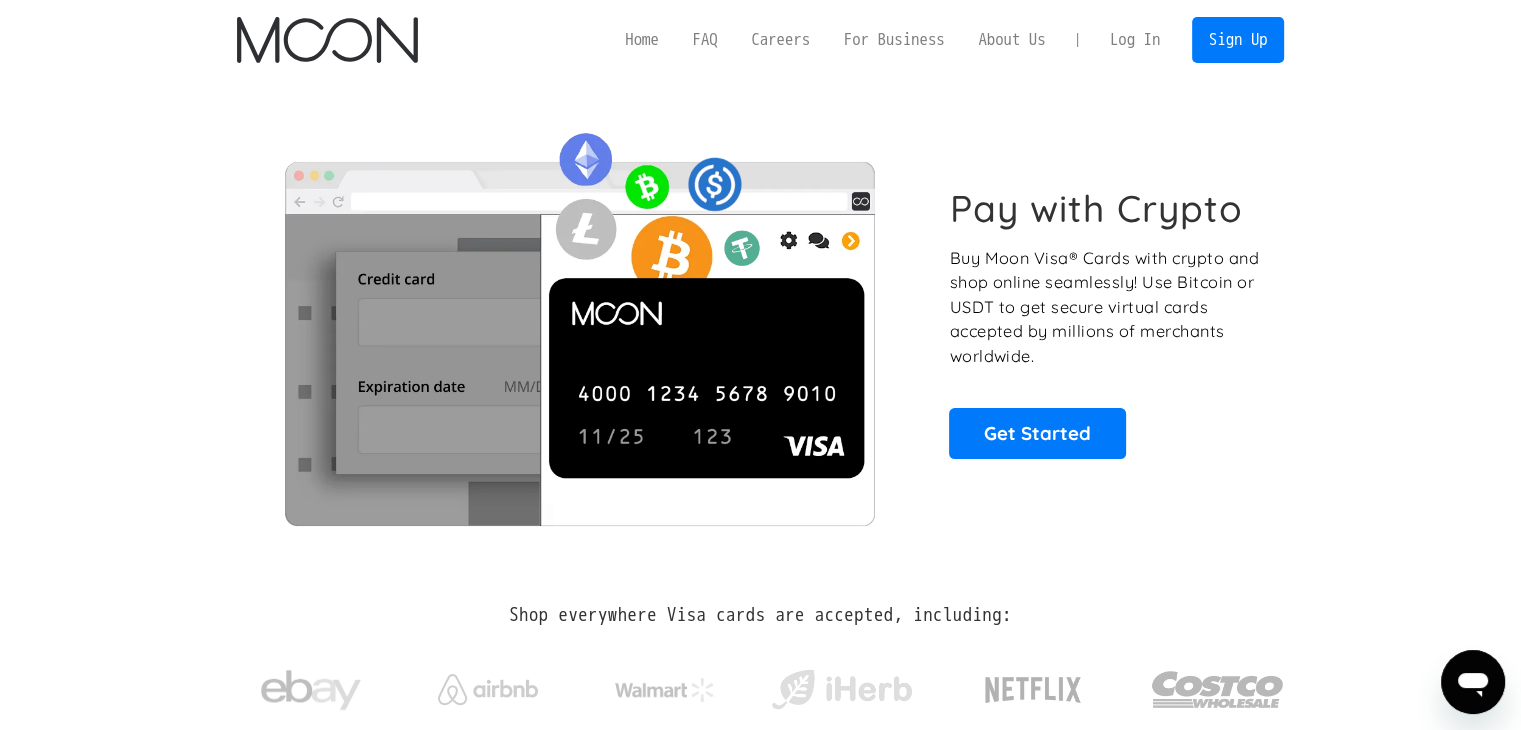 click 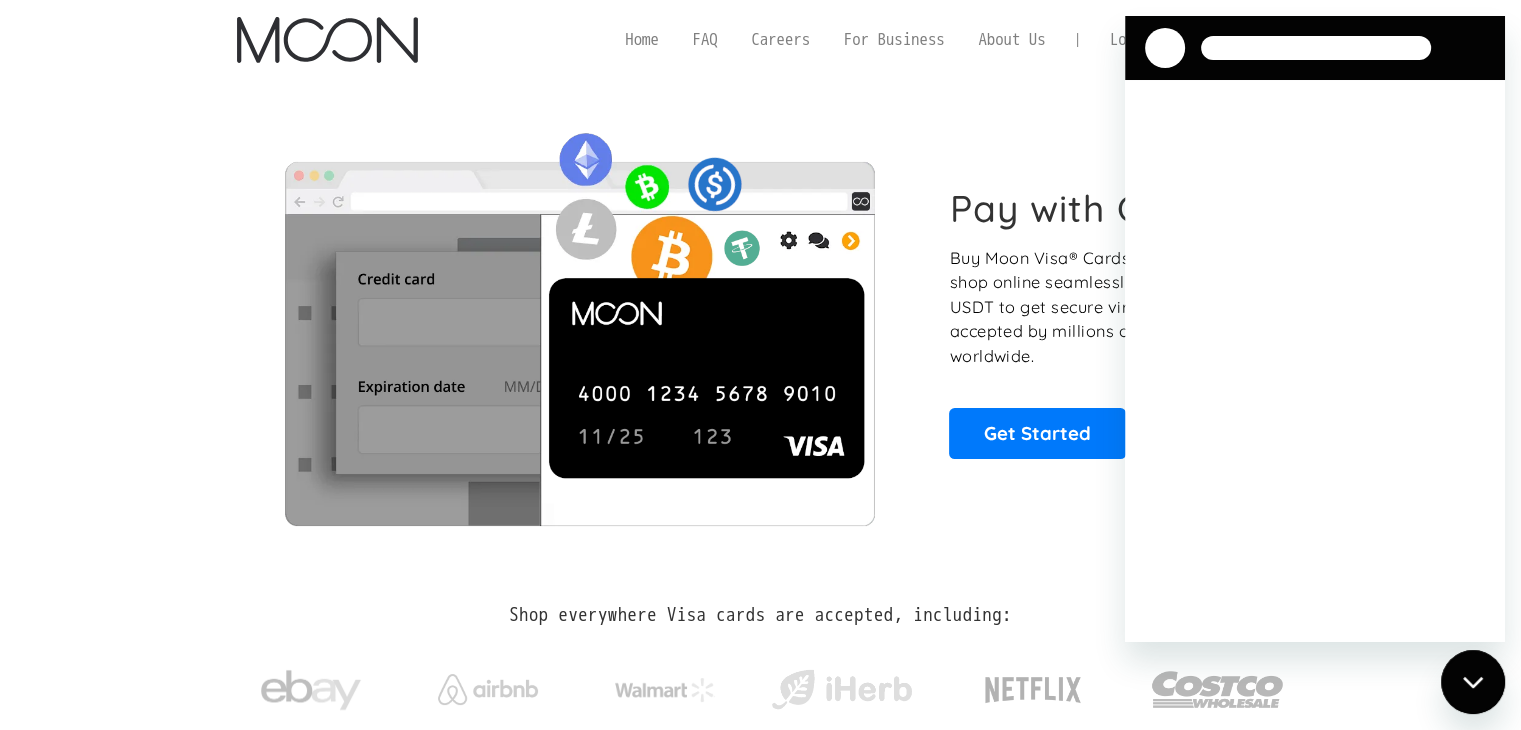 scroll, scrollTop: 0, scrollLeft: 0, axis: both 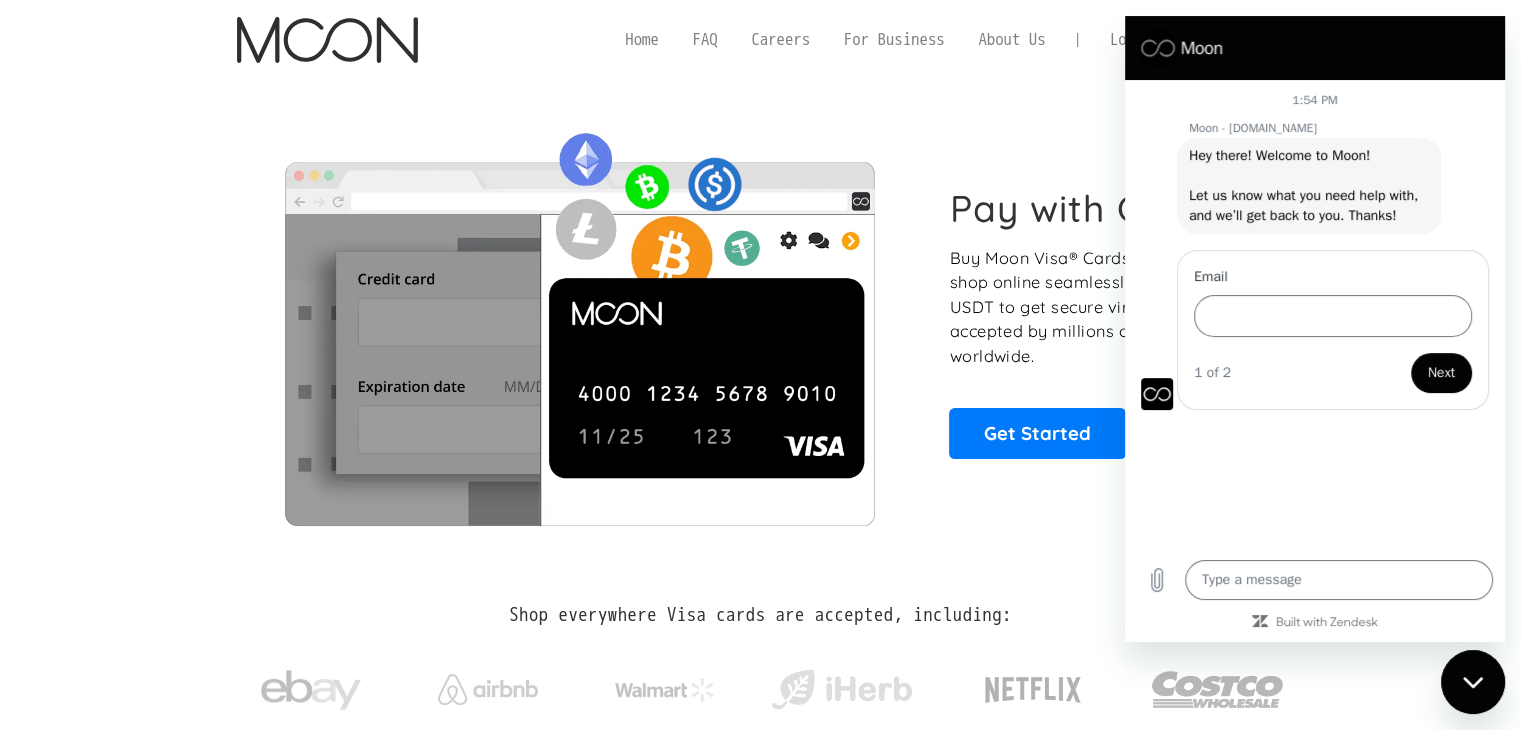 type on "x" 